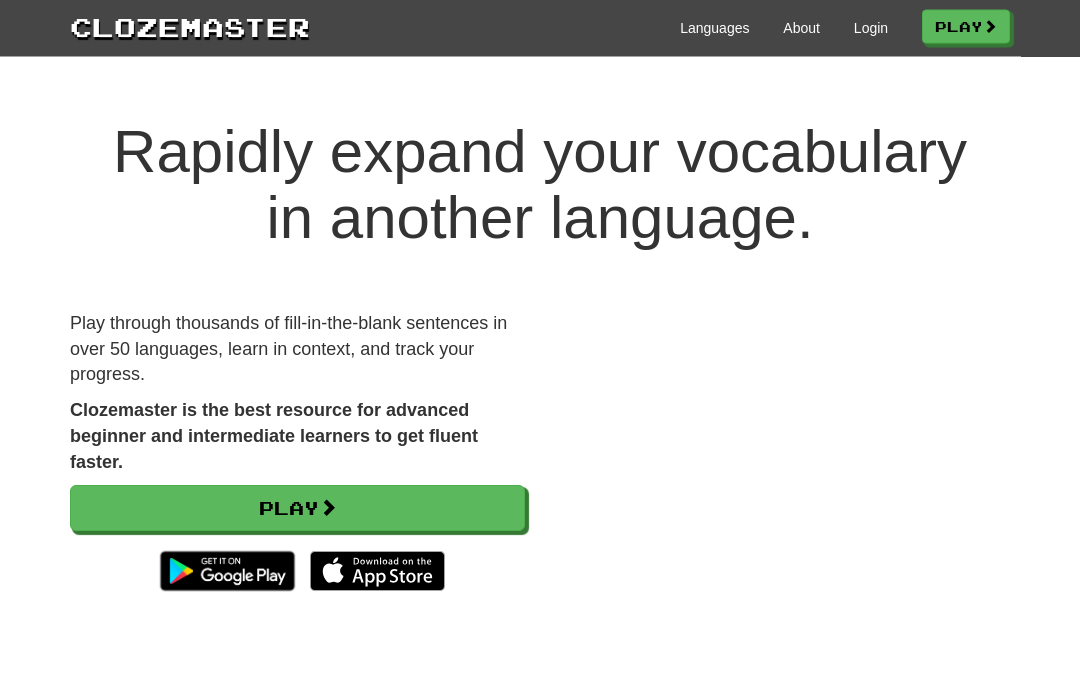scroll, scrollTop: 0, scrollLeft: 0, axis: both 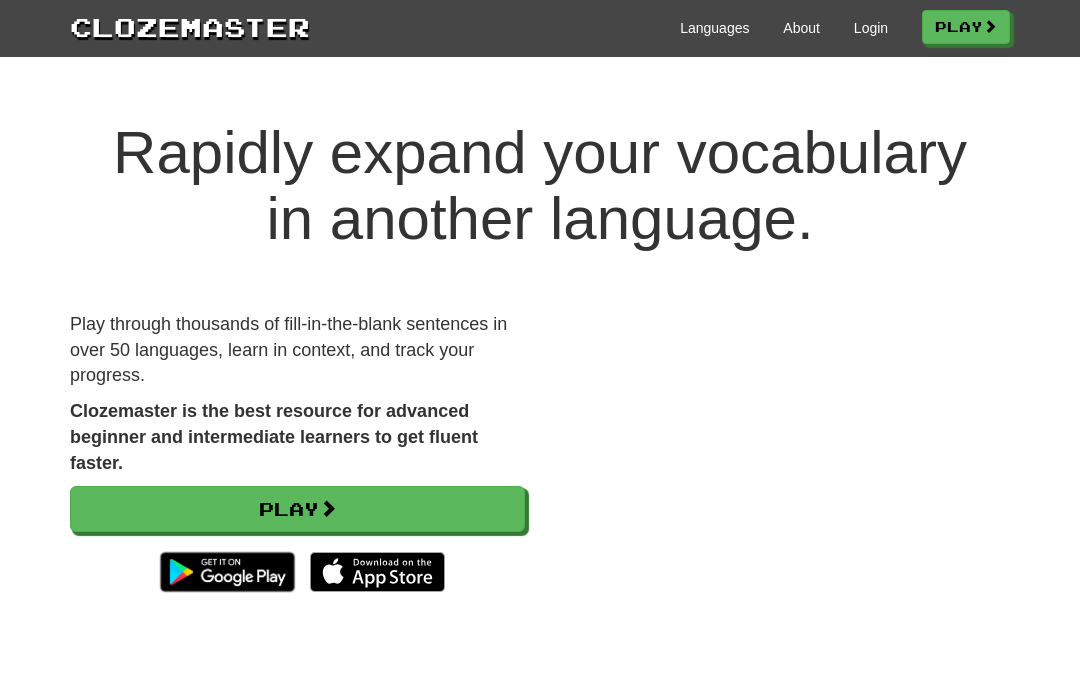 click on "Play" at bounding box center (297, 509) 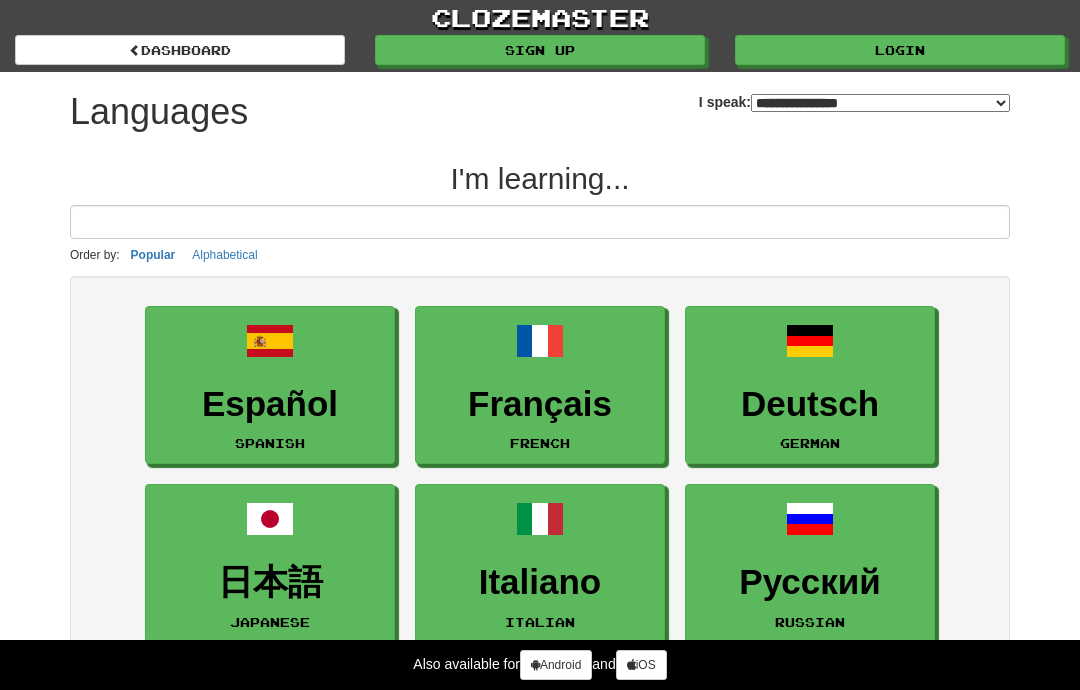 select on "*******" 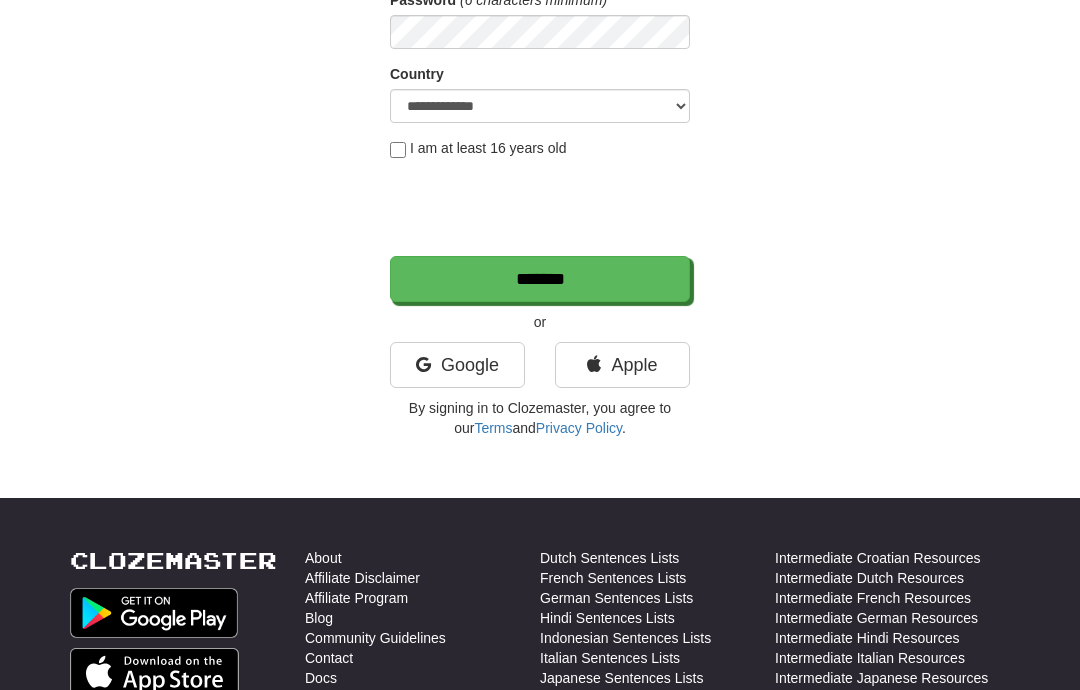 scroll, scrollTop: 321, scrollLeft: 0, axis: vertical 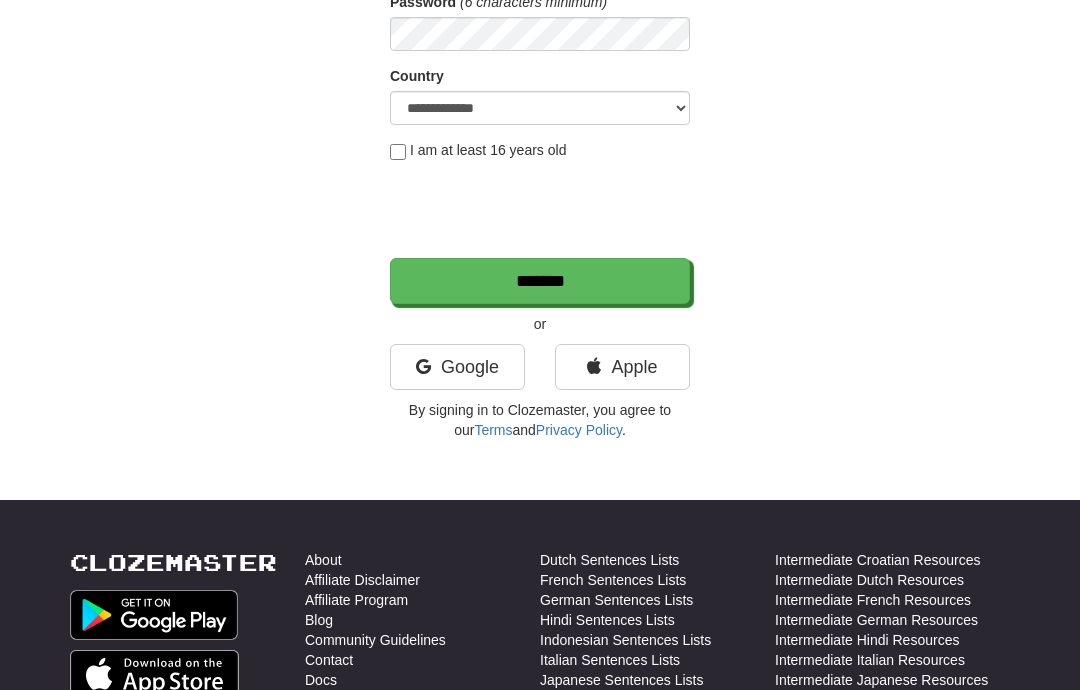click on "Google" at bounding box center [457, 367] 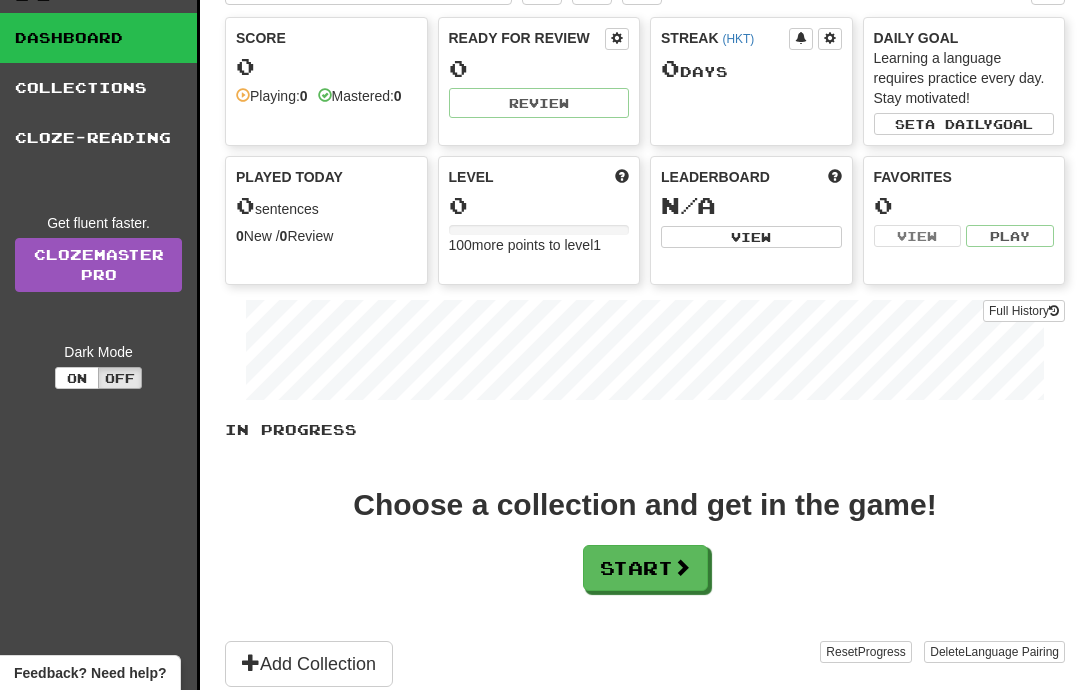 scroll, scrollTop: 45, scrollLeft: 0, axis: vertical 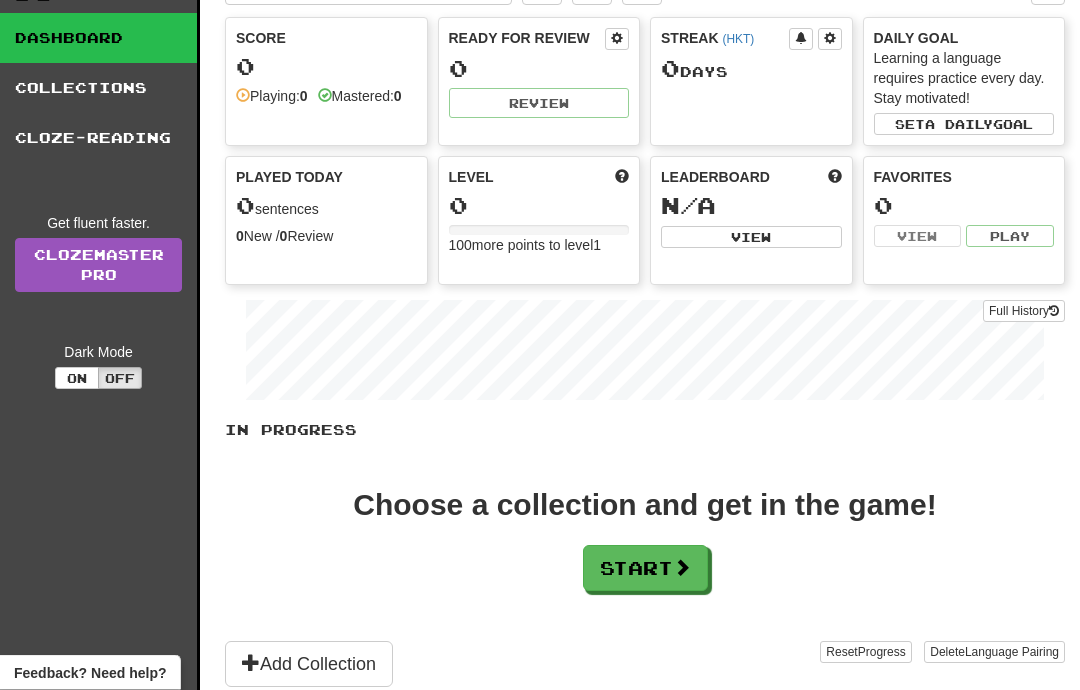 click on "Add Collection" at bounding box center [309, 665] 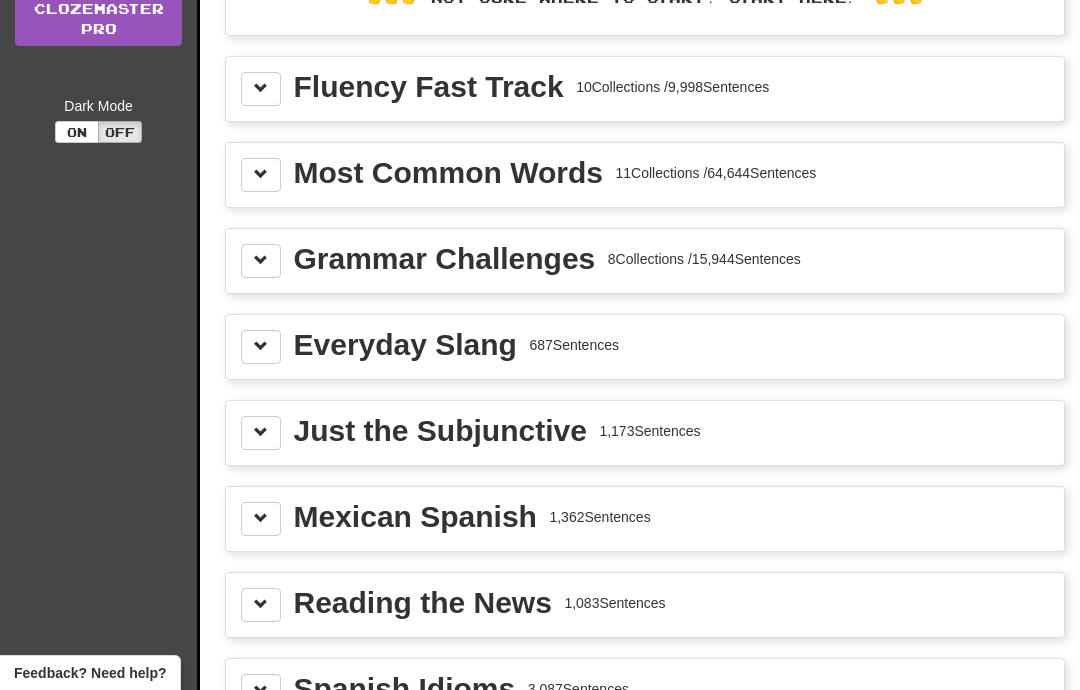 scroll, scrollTop: 269, scrollLeft: 0, axis: vertical 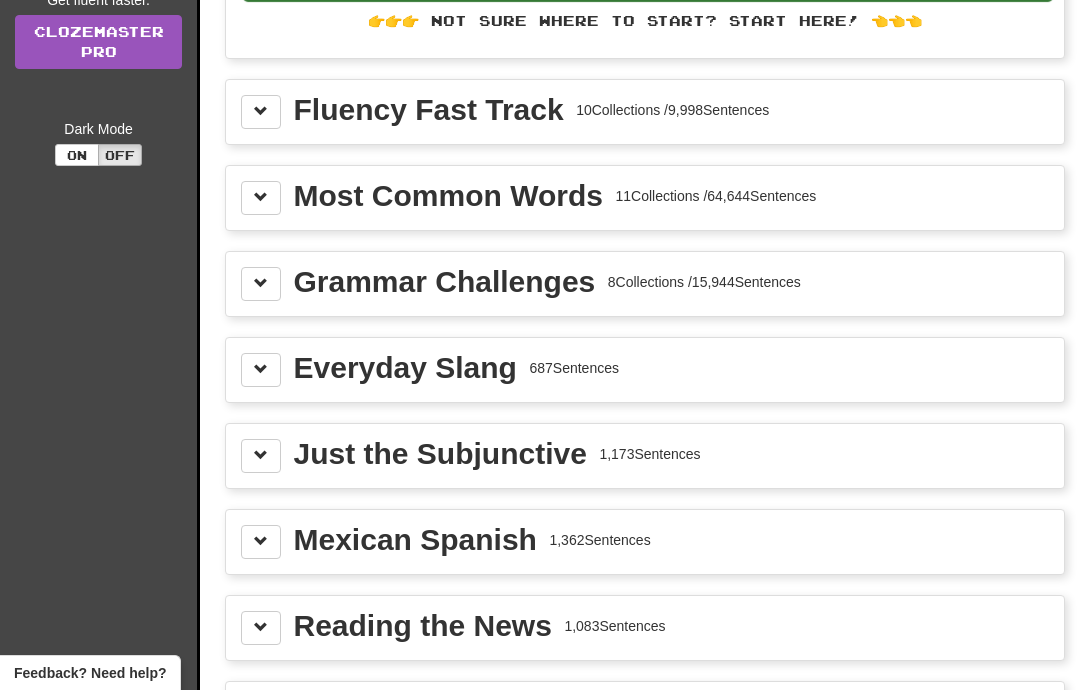 click on "Most Common Words 11  Collections /  64,644  Sentences" at bounding box center [645, 198] 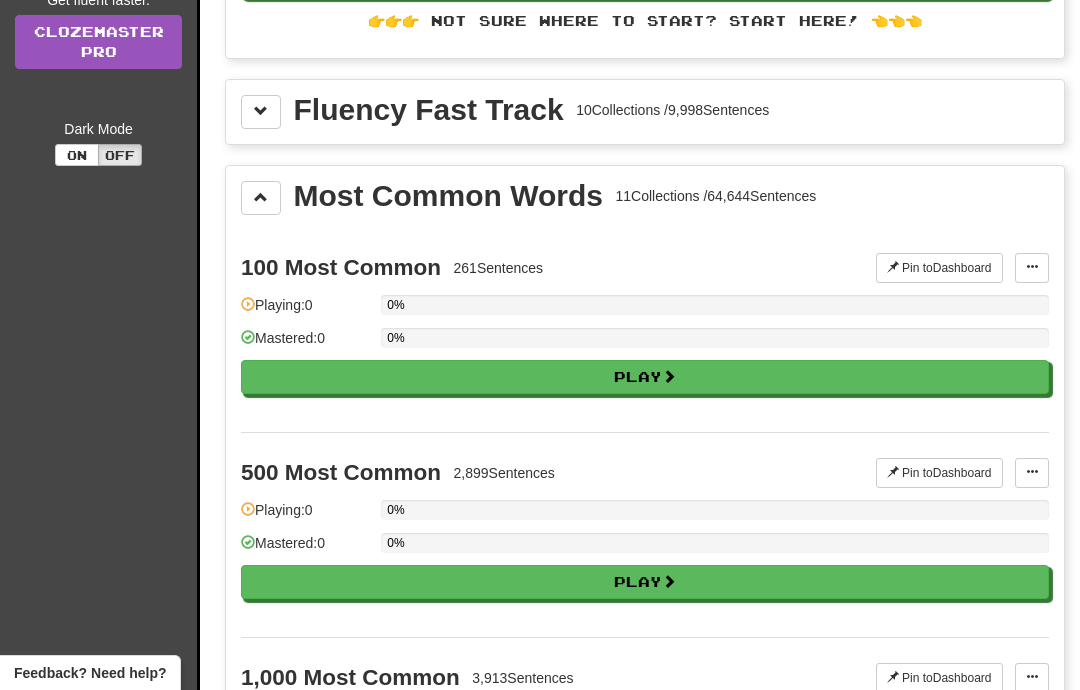 click on "Play" at bounding box center (645, 377) 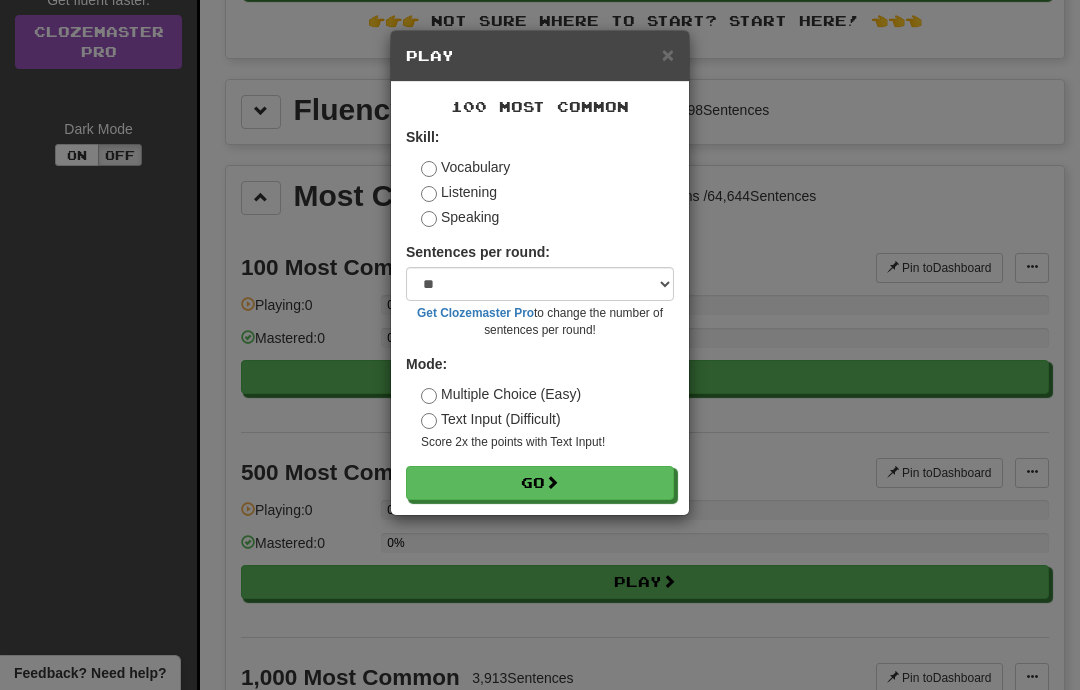 click on "Go" at bounding box center (540, 483) 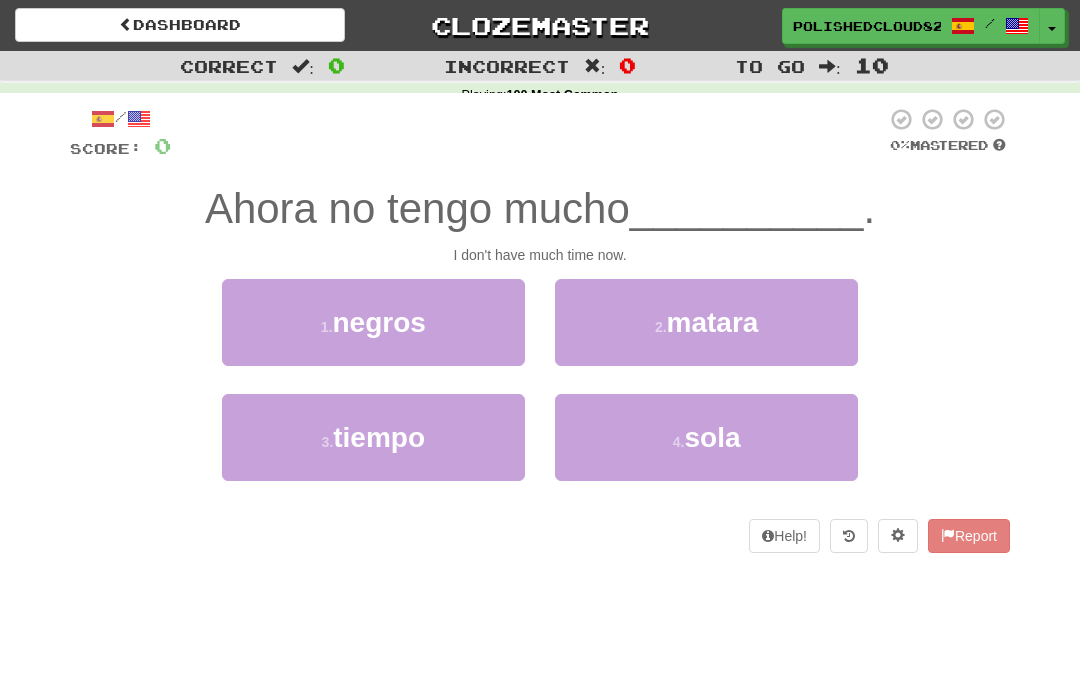 scroll, scrollTop: 0, scrollLeft: 0, axis: both 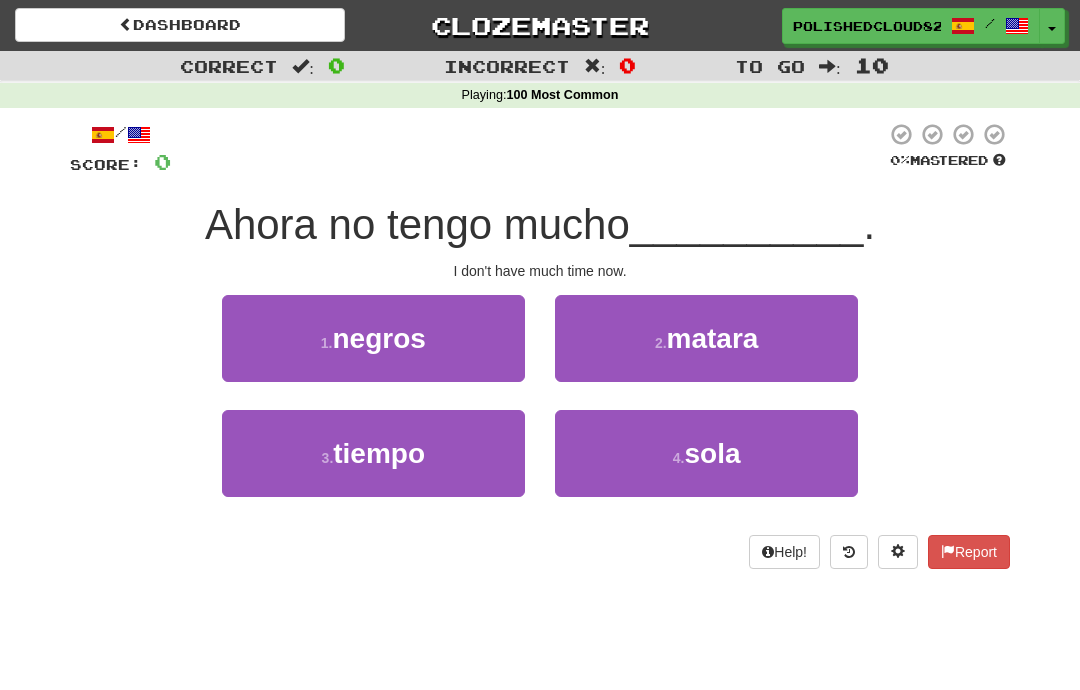 click on "3 .  tiempo" at bounding box center [373, 453] 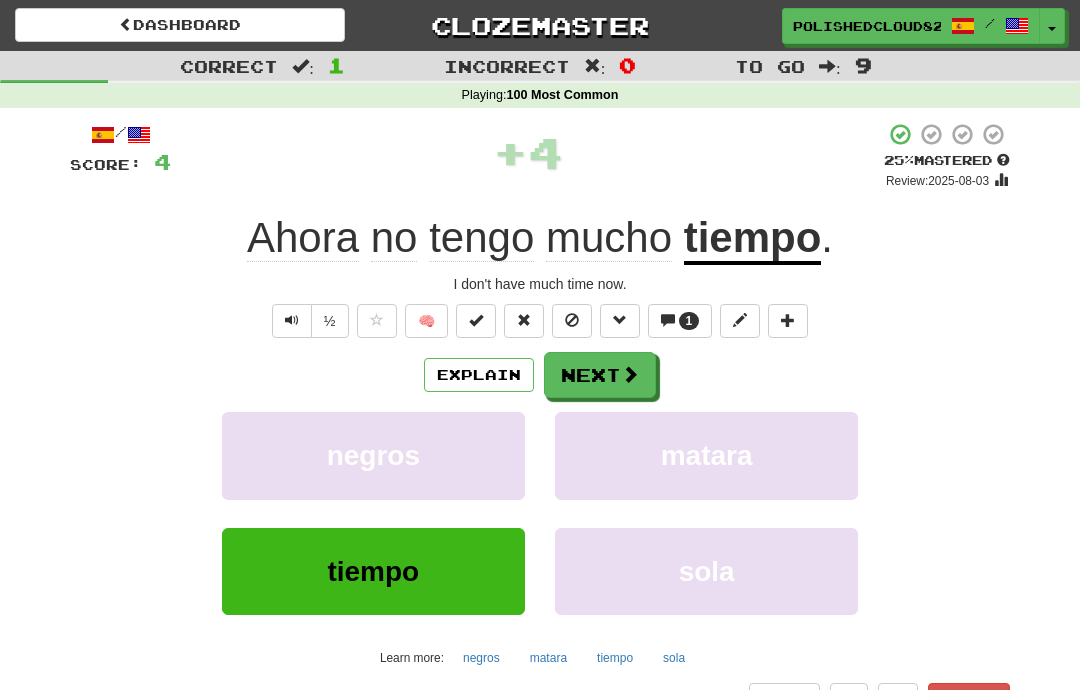 click at bounding box center [630, 374] 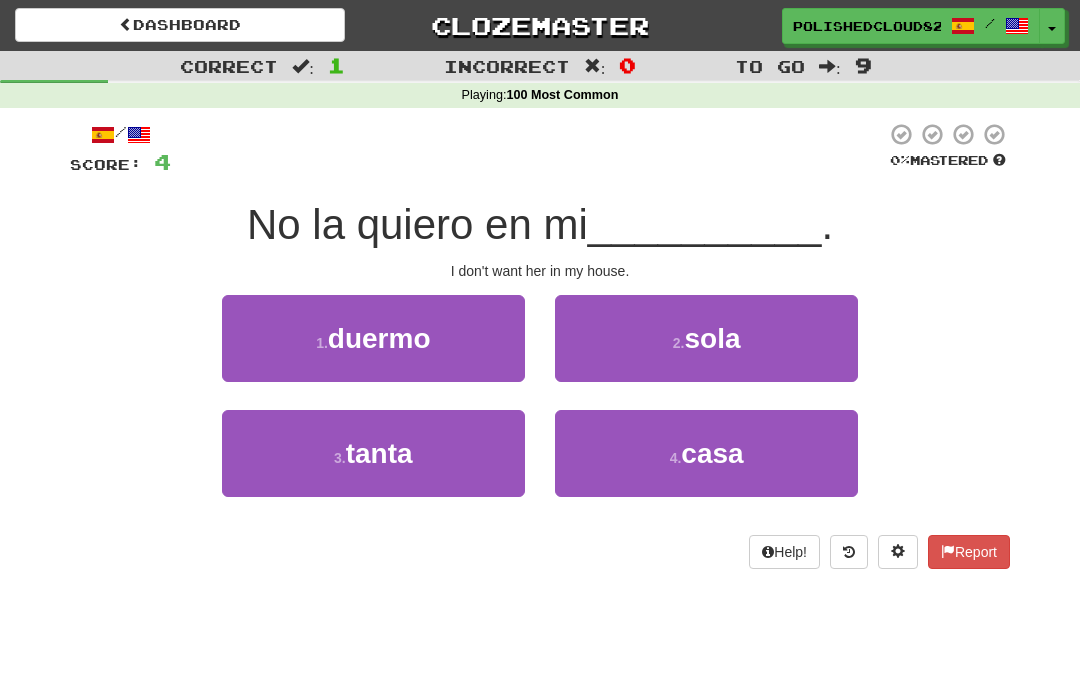click on "4 .  casa" at bounding box center (706, 453) 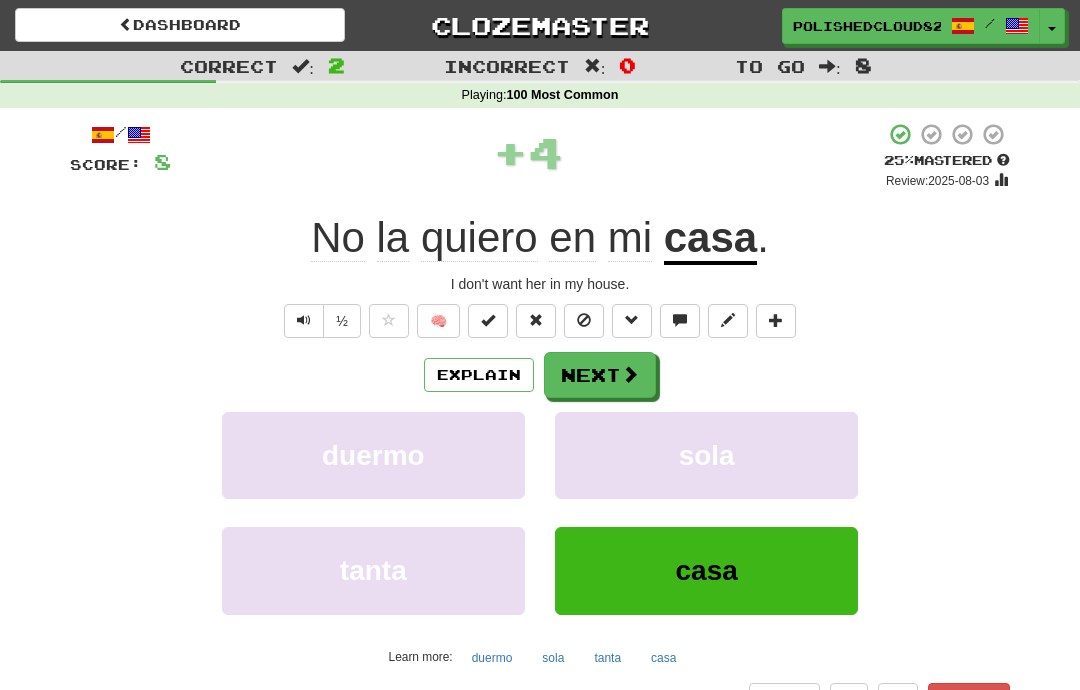 click on "Next" at bounding box center (600, 375) 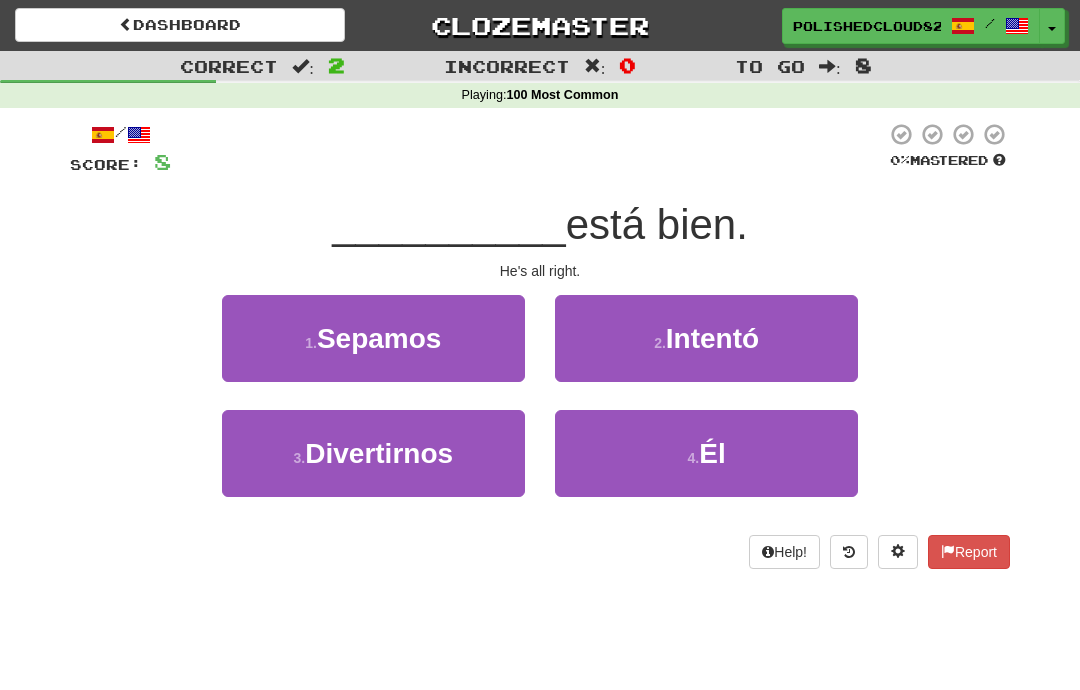 click on "Él" at bounding box center [712, 453] 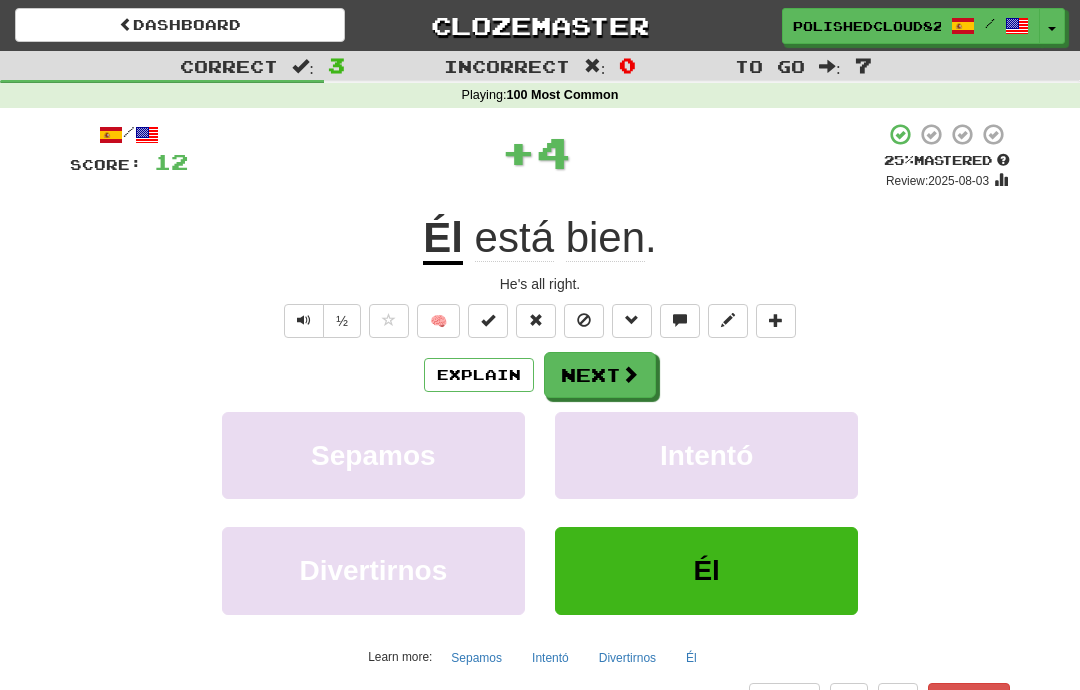 click on "Next" at bounding box center [600, 375] 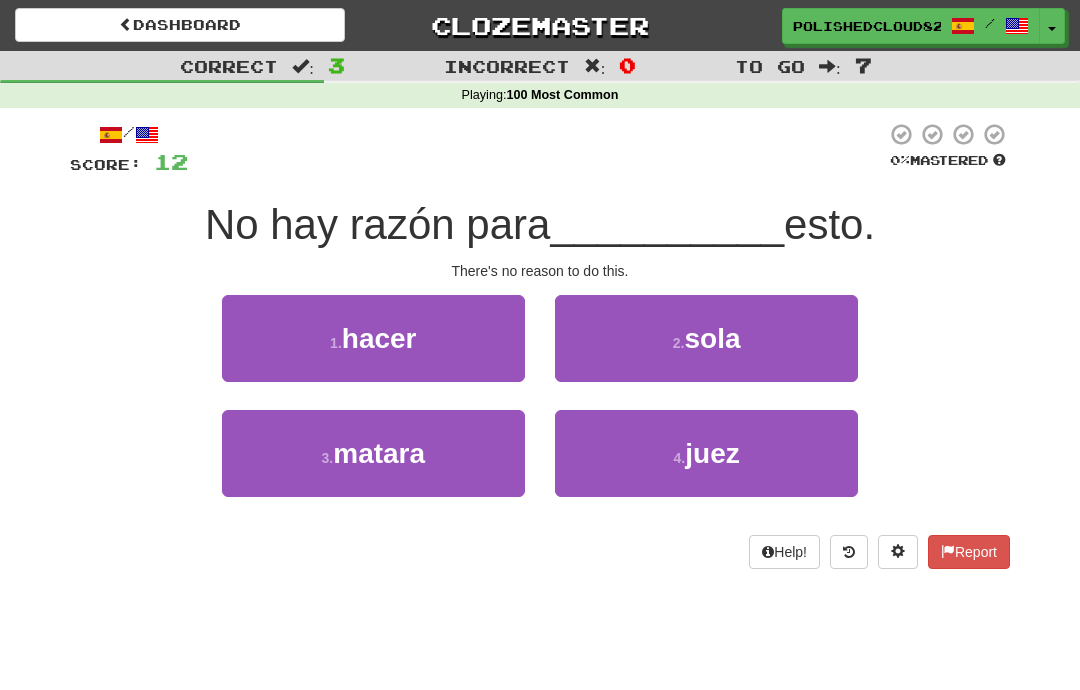 click on "1 .  hacer" at bounding box center (373, 338) 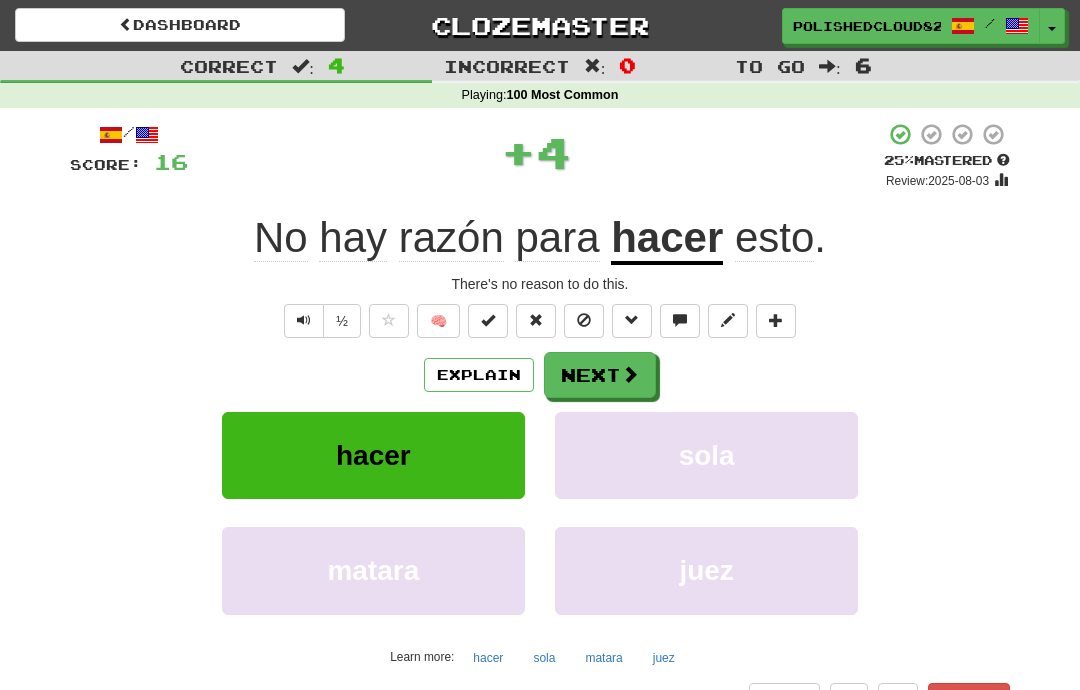 click on "Next" at bounding box center (600, 375) 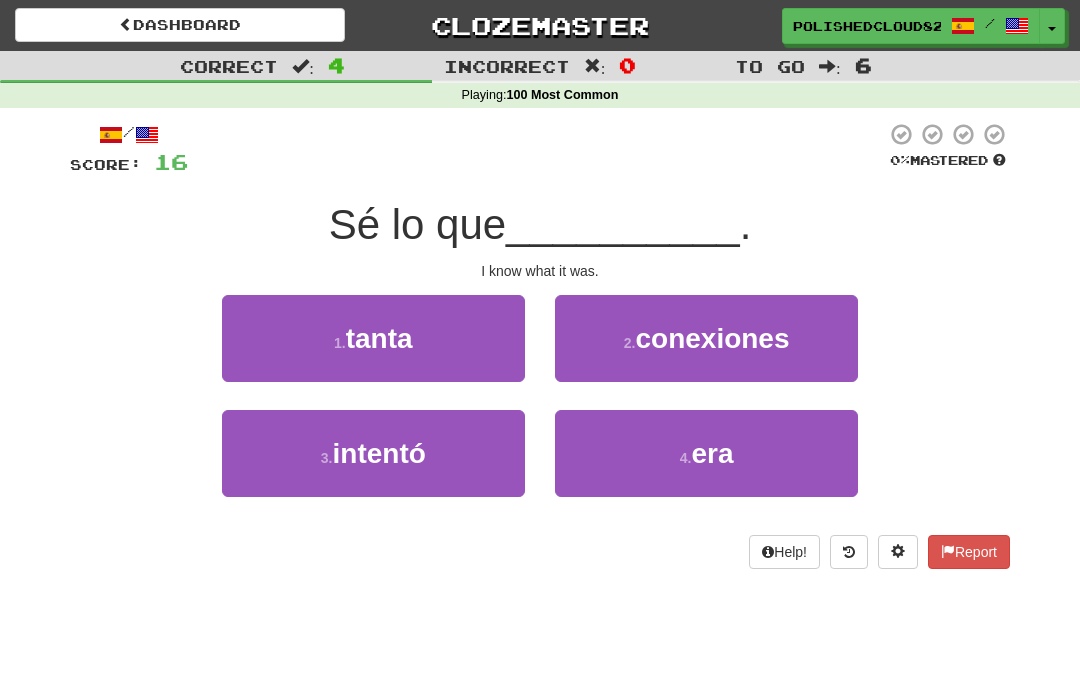 click on "4 .  era" at bounding box center (706, 453) 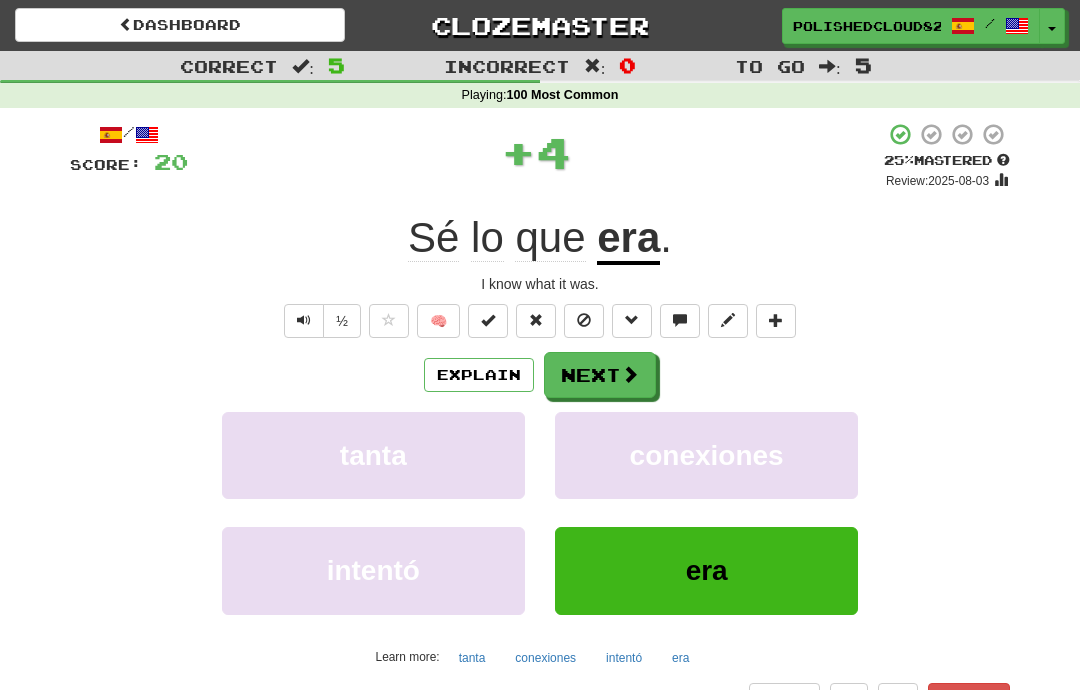 click on "era" at bounding box center (628, 239) 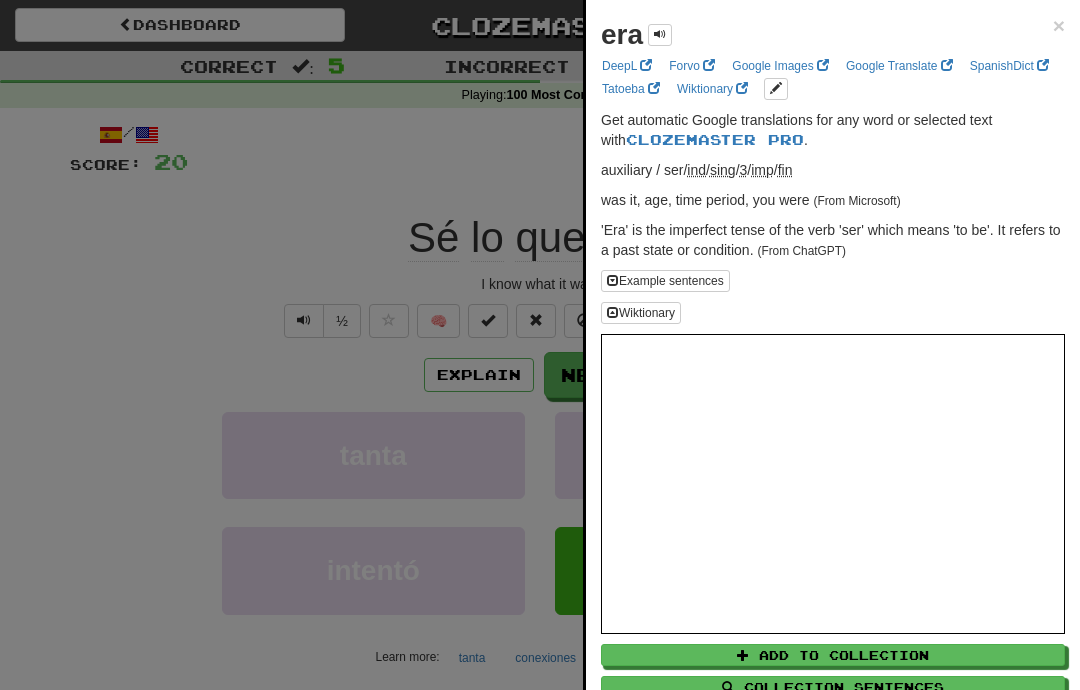 click at bounding box center [540, 345] 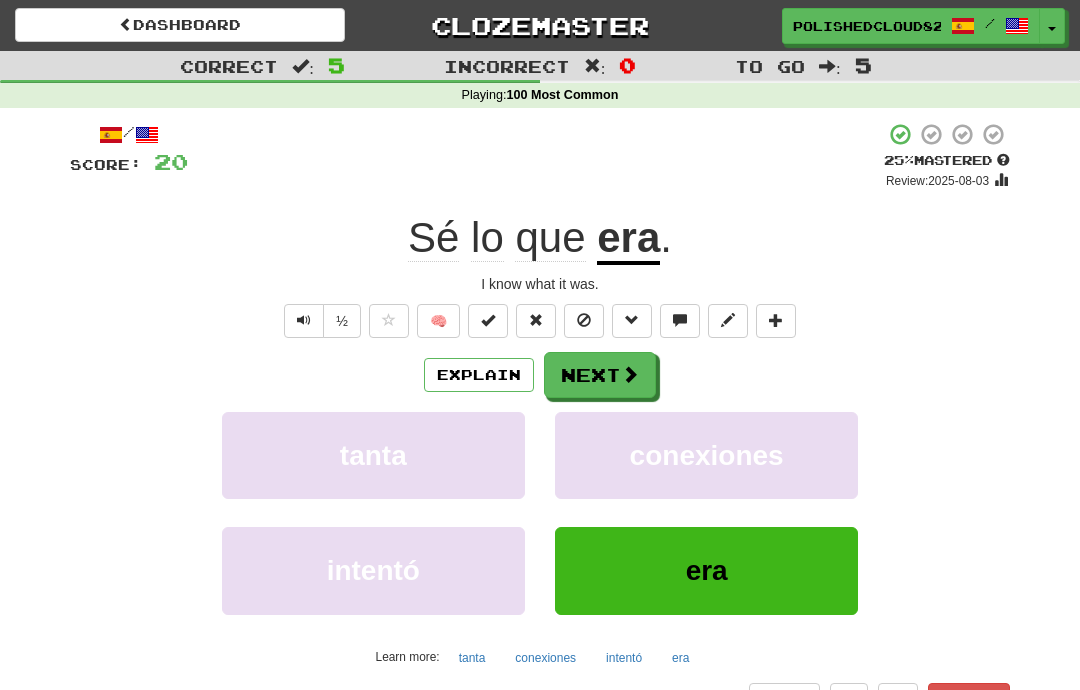 click on "era" at bounding box center [628, 239] 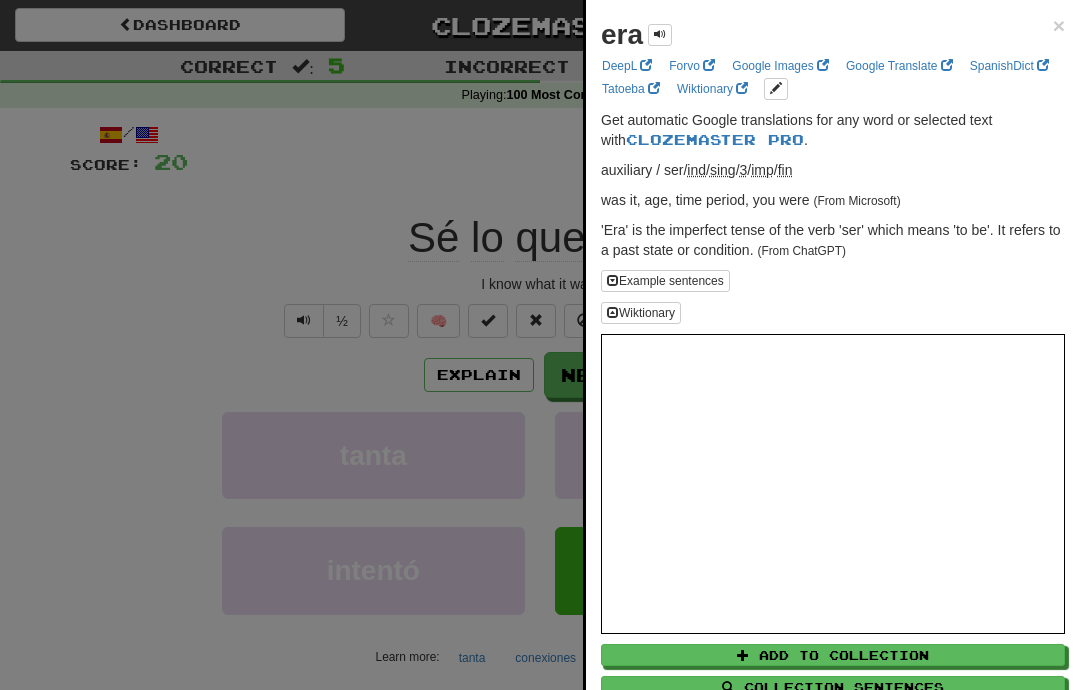 click at bounding box center [540, 345] 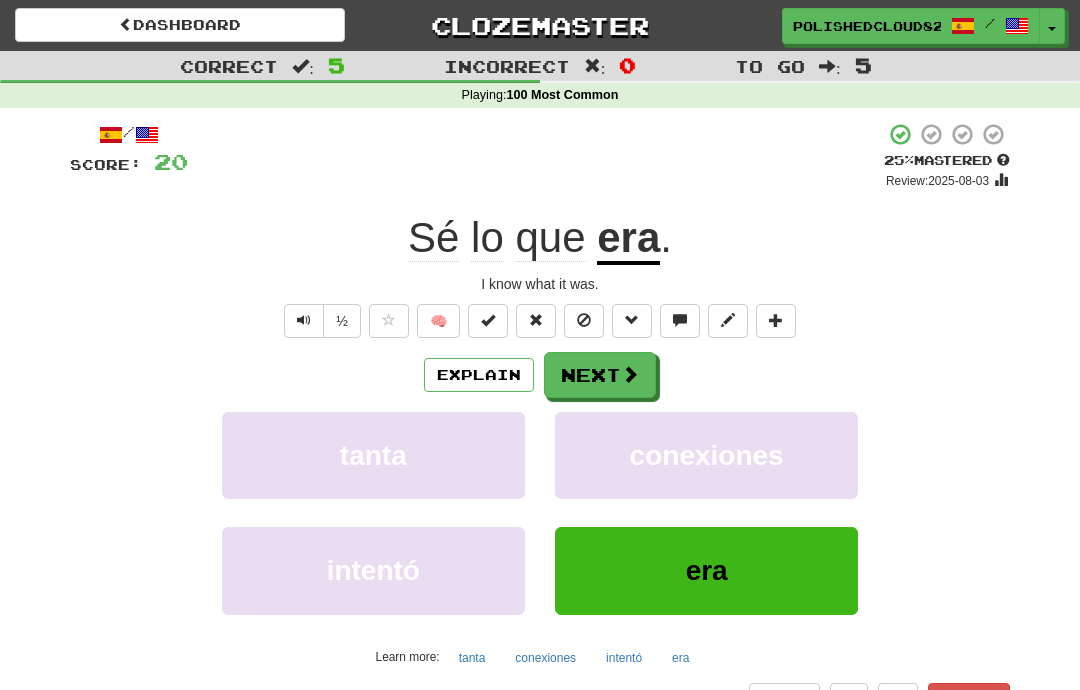 click on "Explain" at bounding box center (479, 375) 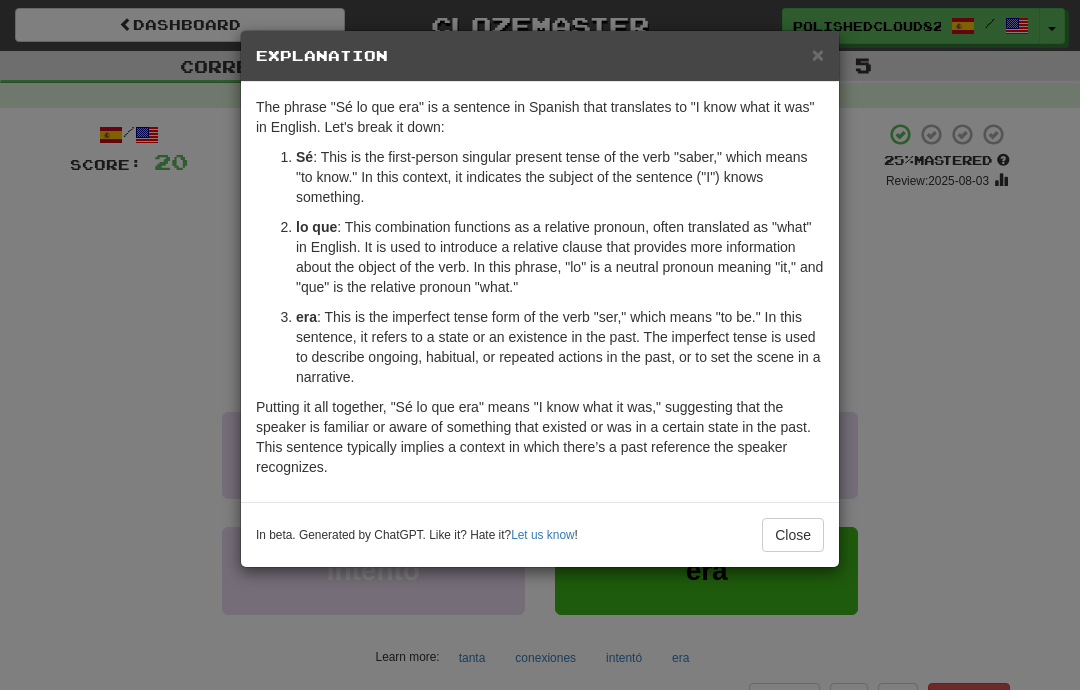 click on "Close" at bounding box center (793, 535) 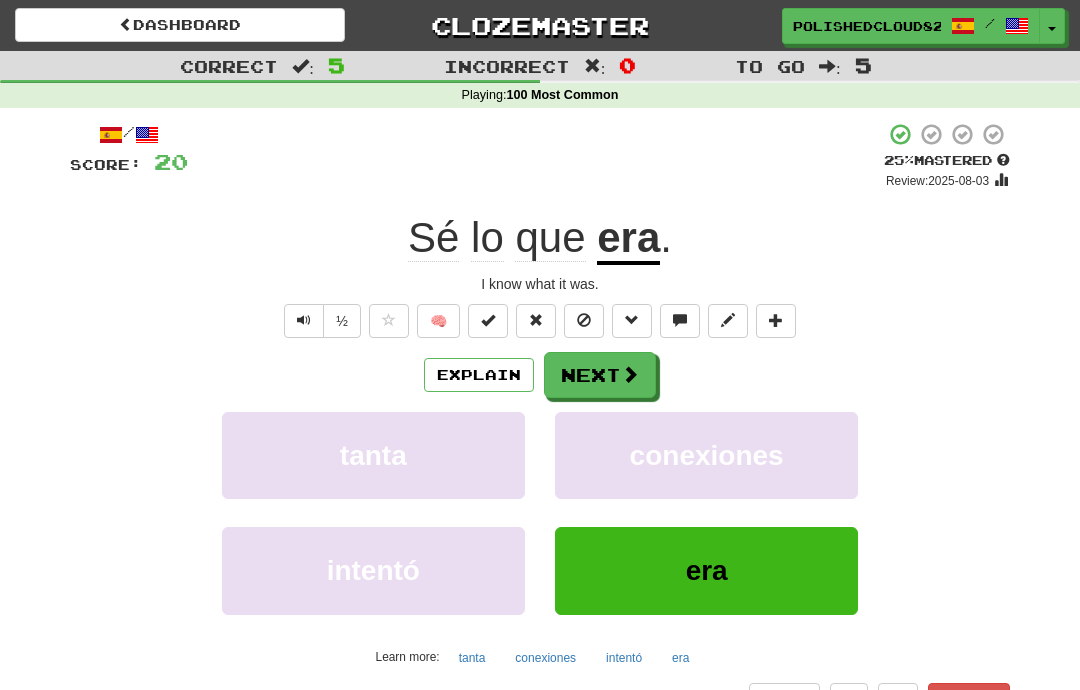 click on "Next" at bounding box center (600, 375) 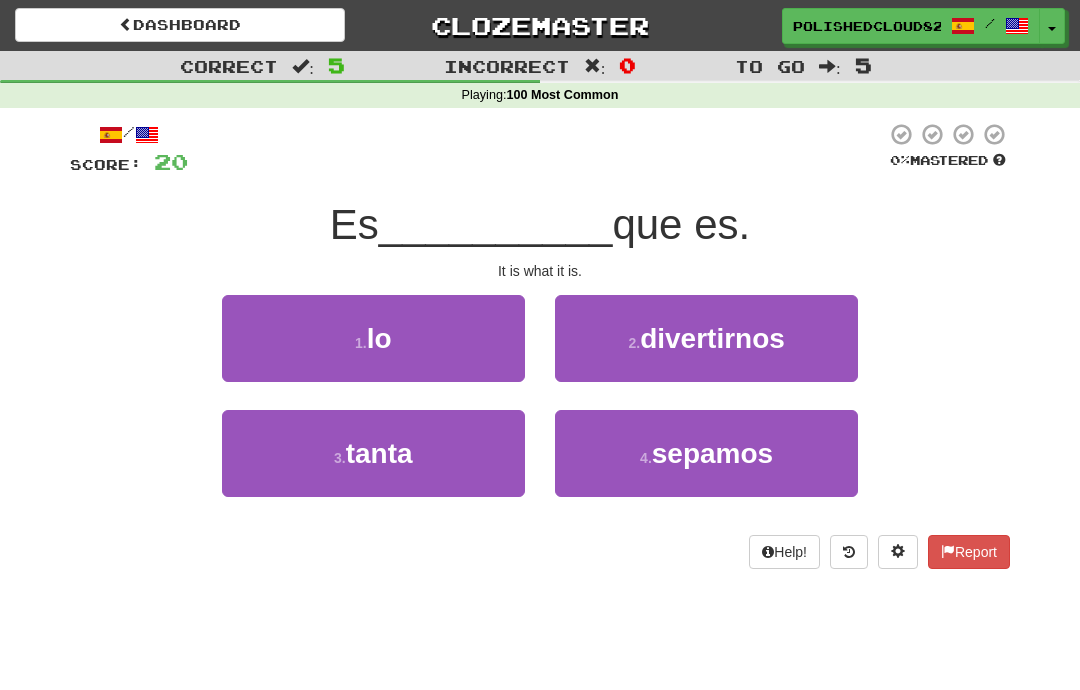 click on "1 .  lo" at bounding box center (373, 338) 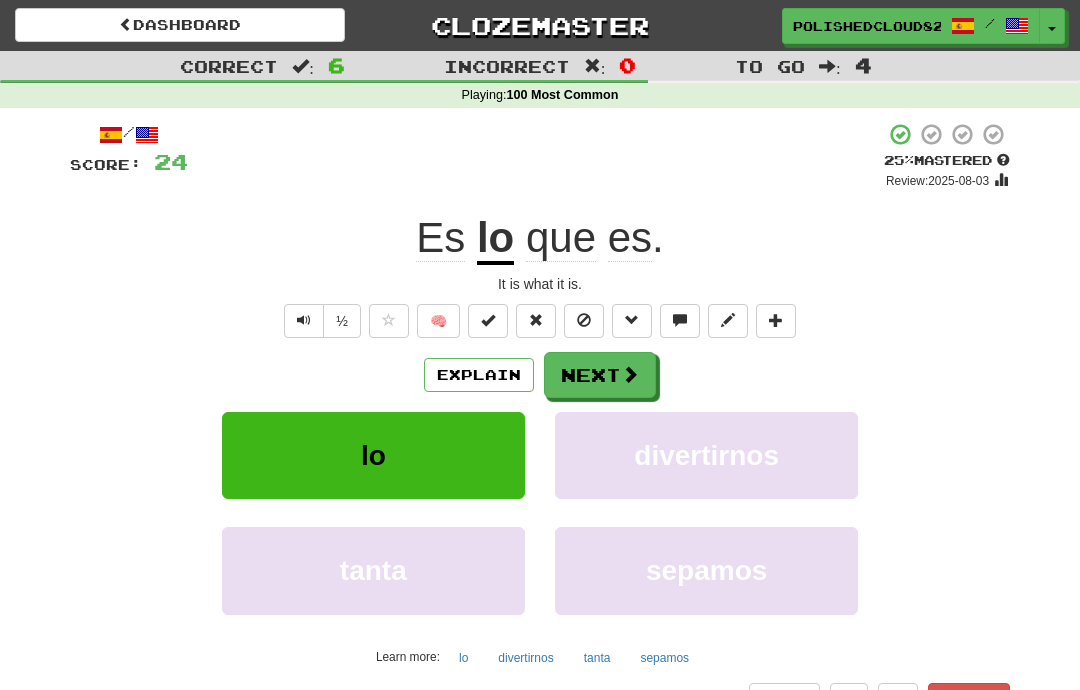 click on "Next" at bounding box center [600, 375] 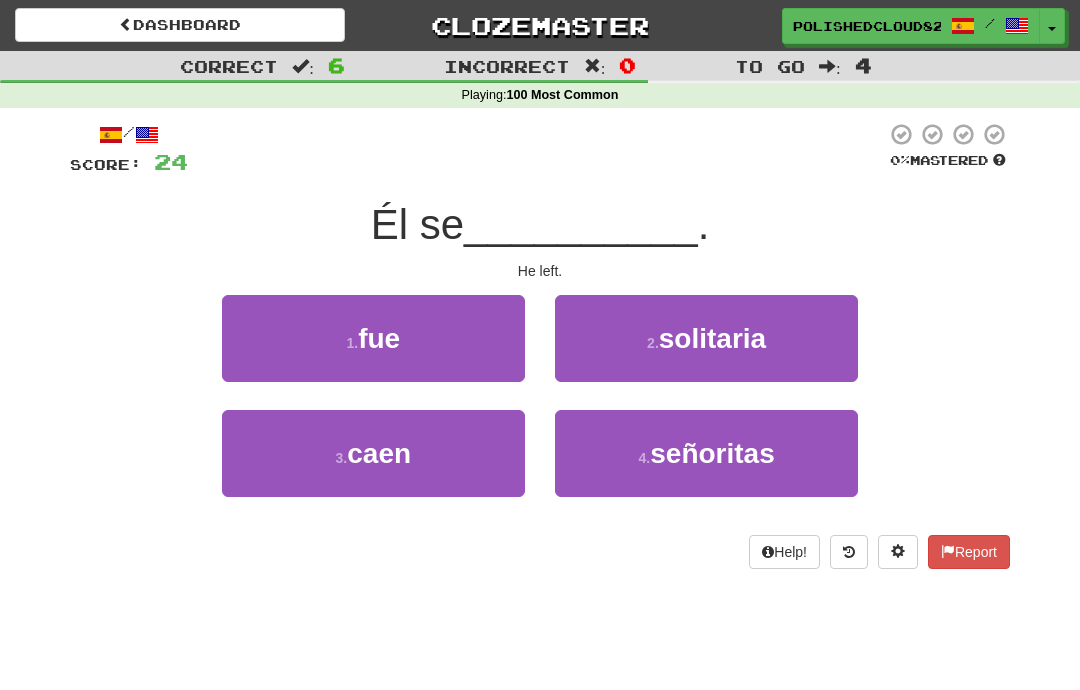 click on "2 .  solitaria" at bounding box center (706, 338) 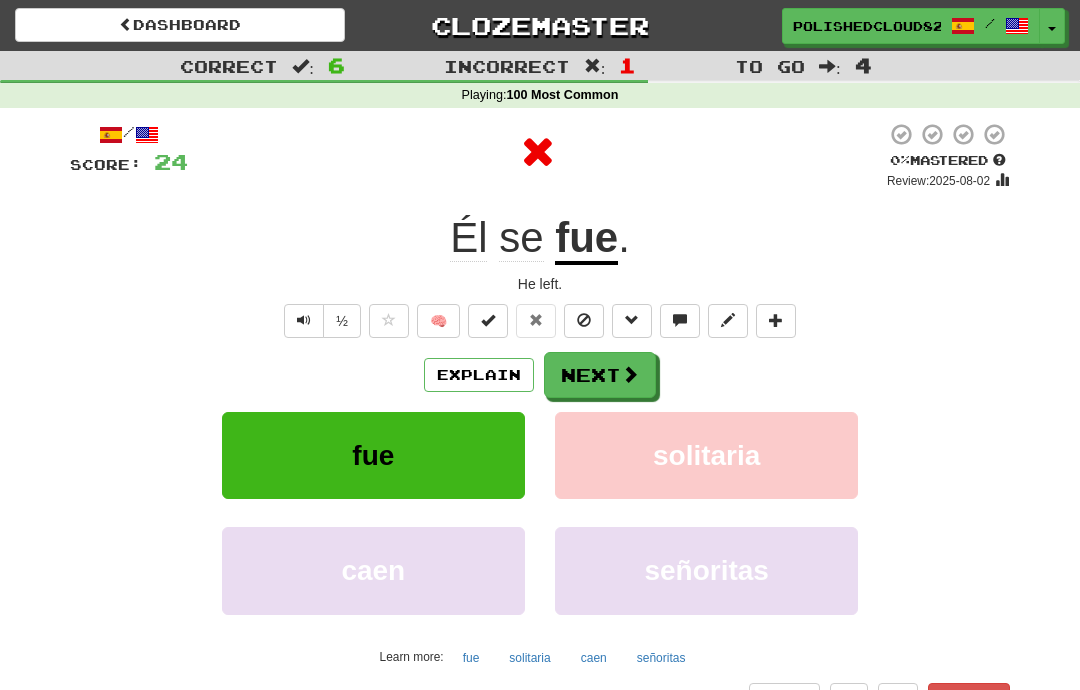 click on "fue" at bounding box center (586, 239) 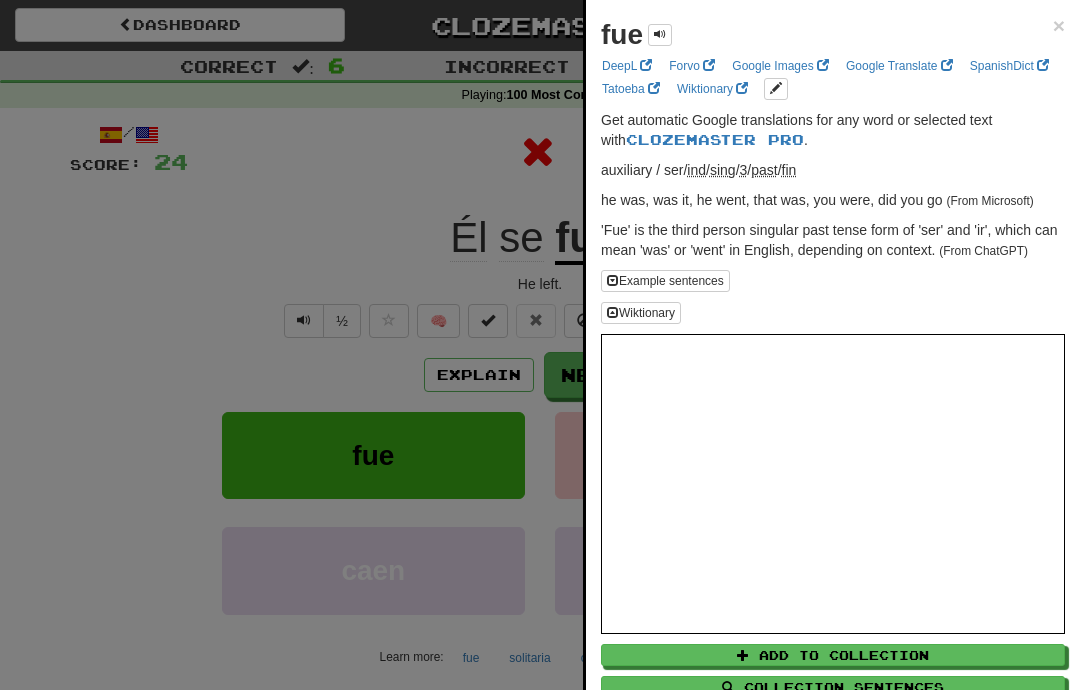 click at bounding box center (540, 345) 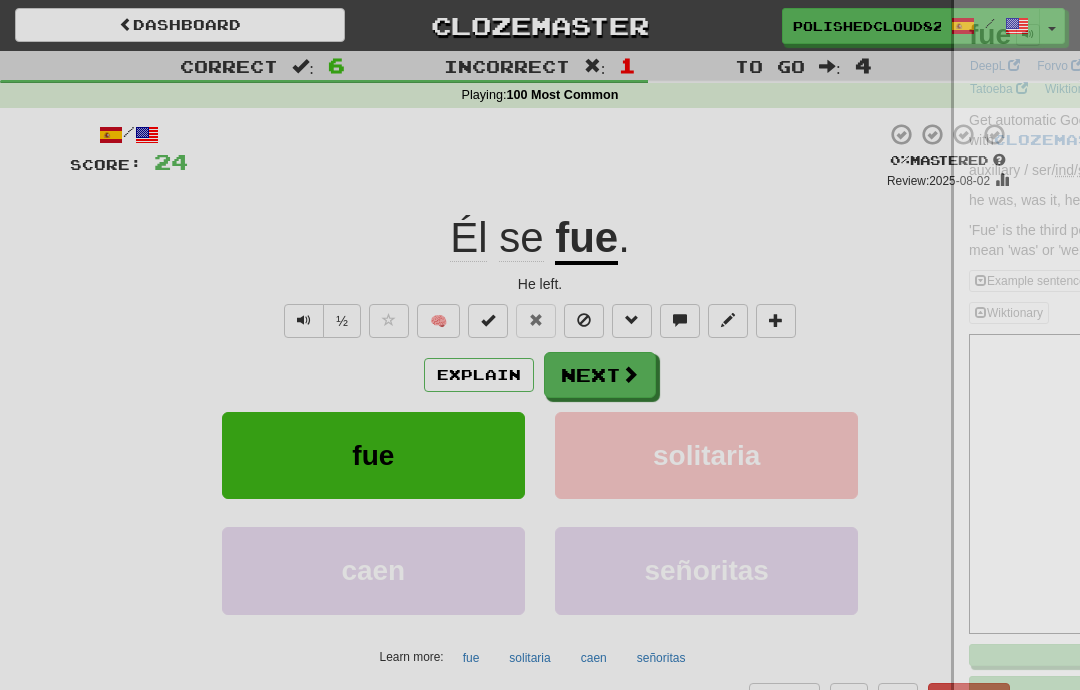 click on "Explain" at bounding box center (479, 375) 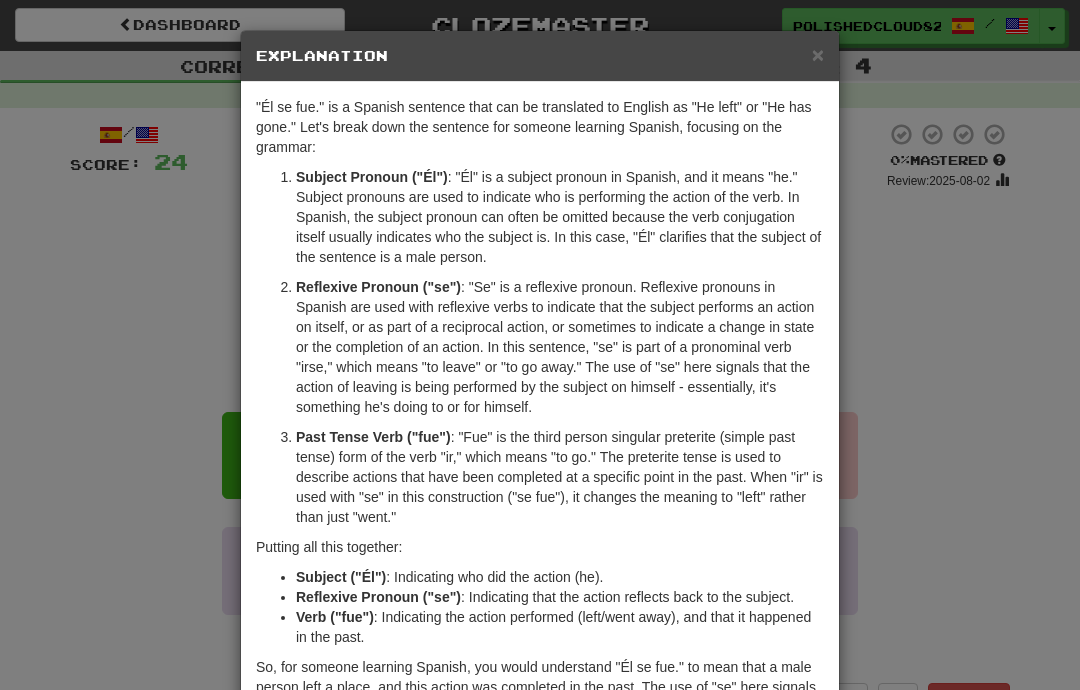 scroll, scrollTop: 53, scrollLeft: 0, axis: vertical 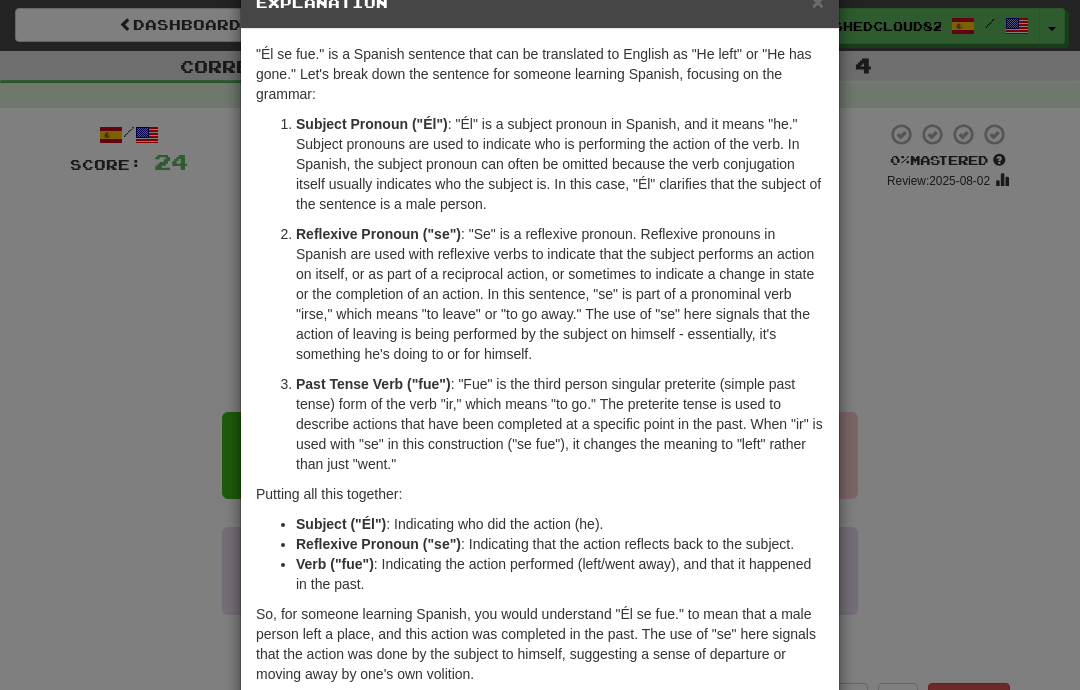 click on "× Explanation "Él se fue." is a Spanish sentence that can be translated to English as "He left" or "He has gone." Let's break down the sentence for someone learning Spanish, focusing on the grammar:
Subject Pronoun ("Él") : "Él" is a subject pronoun in Spanish, and it means "he." Subject pronouns are used to indicate who is performing the action of the verb. In Spanish, the subject pronoun can often be omitted because the verb conjugation itself usually indicates who the subject is. In this case, "Él" clarifies that the subject of the sentence is a male person.
Reflexive Pronoun ("se")
Past Tense Verb ("fue") : "Fue" is the third person singular preterite (simple past tense) form of the verb "ir," which means "to go." The preterite tense is used to describe actions that have been completed at a specific point in the past. When "ir" is used with "se" in this construction ("se fue"), it changes the meaning to "left" rather than just "went."
Putting all this together:
!" at bounding box center (540, 345) 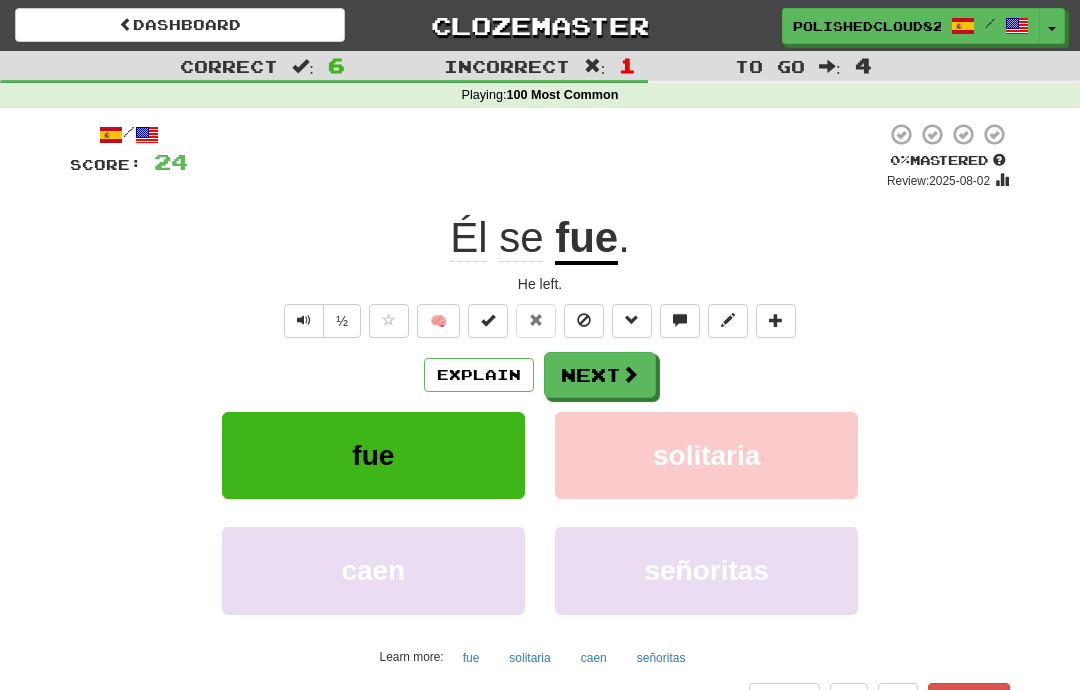 click at bounding box center [630, 374] 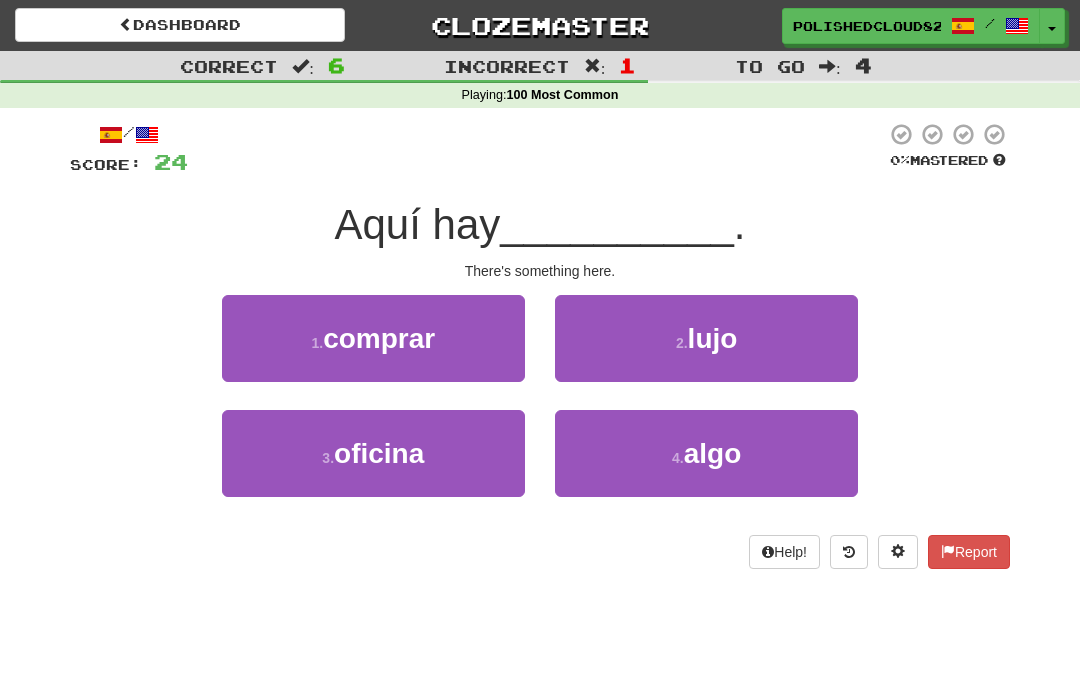 click on "4 .  algo" at bounding box center [706, 453] 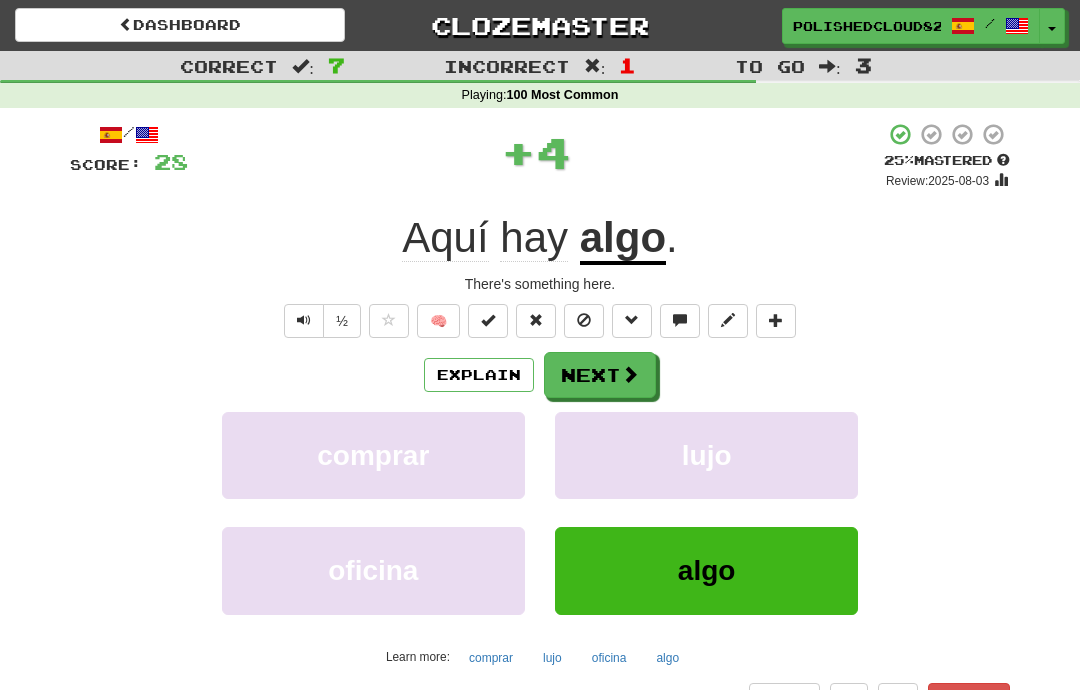 click on "algo" at bounding box center (623, 239) 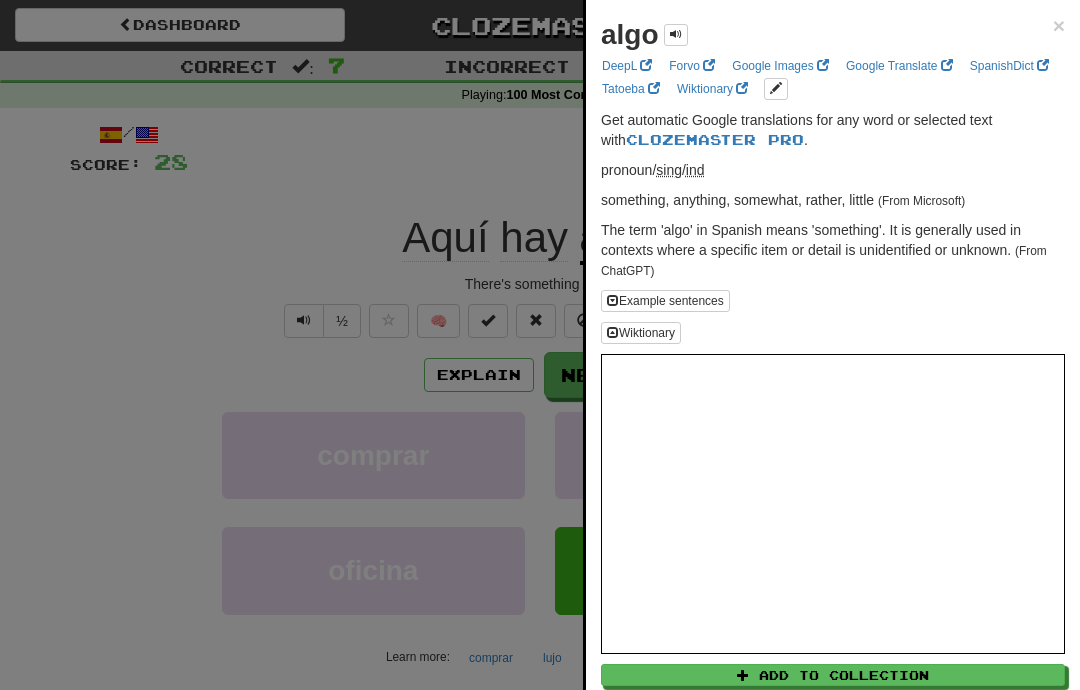 click at bounding box center [540, 345] 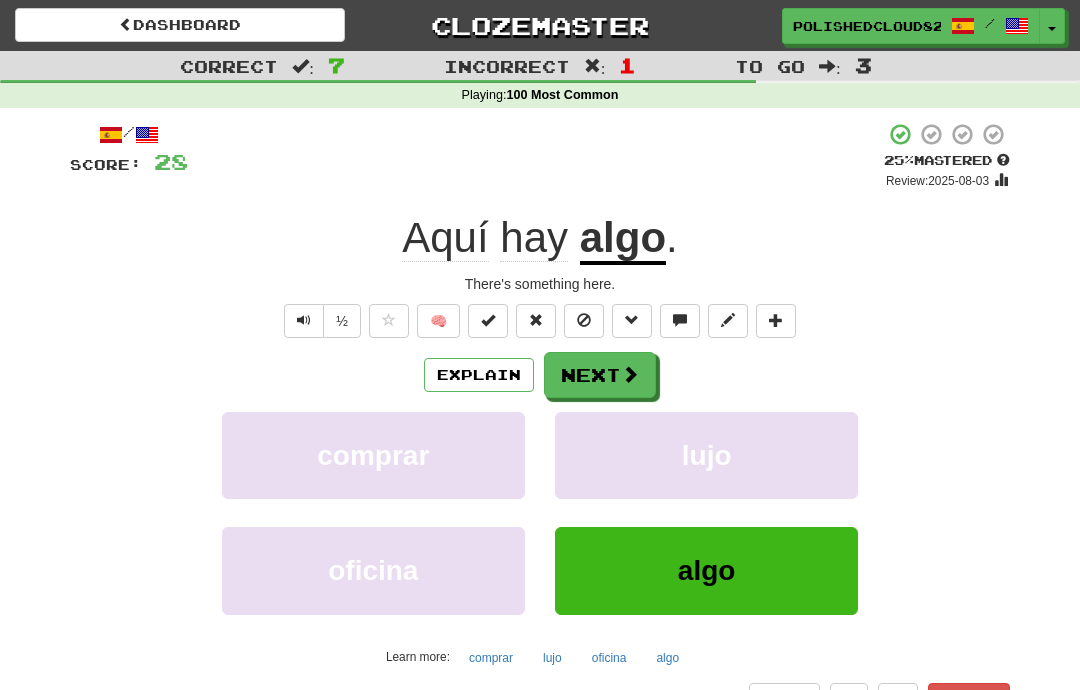 click at bounding box center [630, 374] 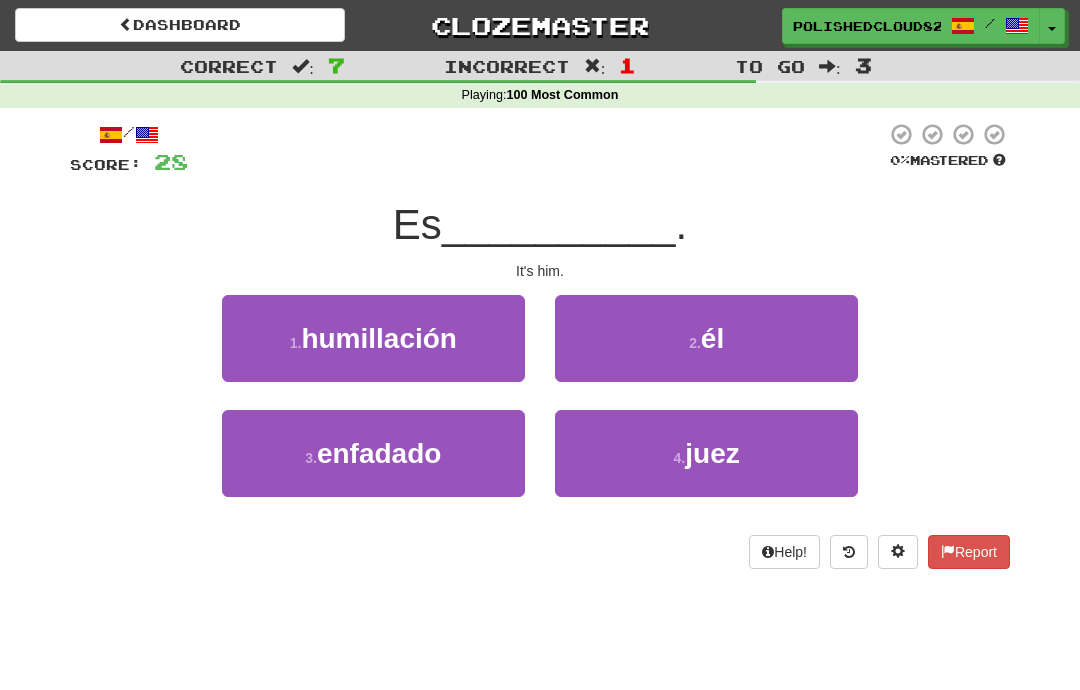click on "2 .  él" at bounding box center (706, 338) 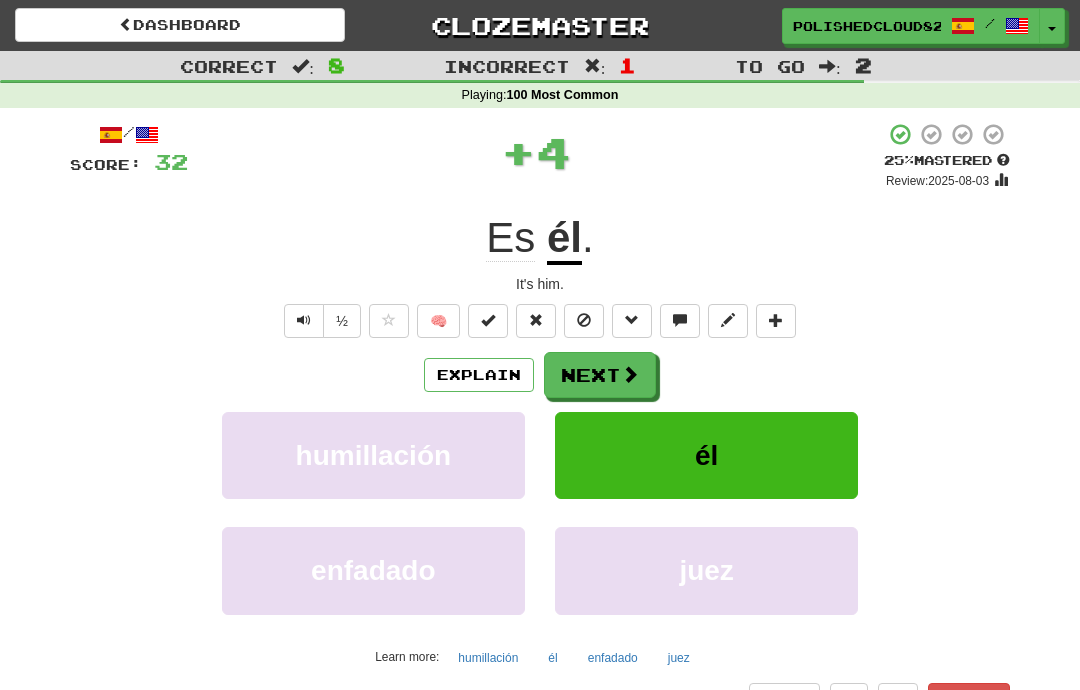 click at bounding box center (630, 374) 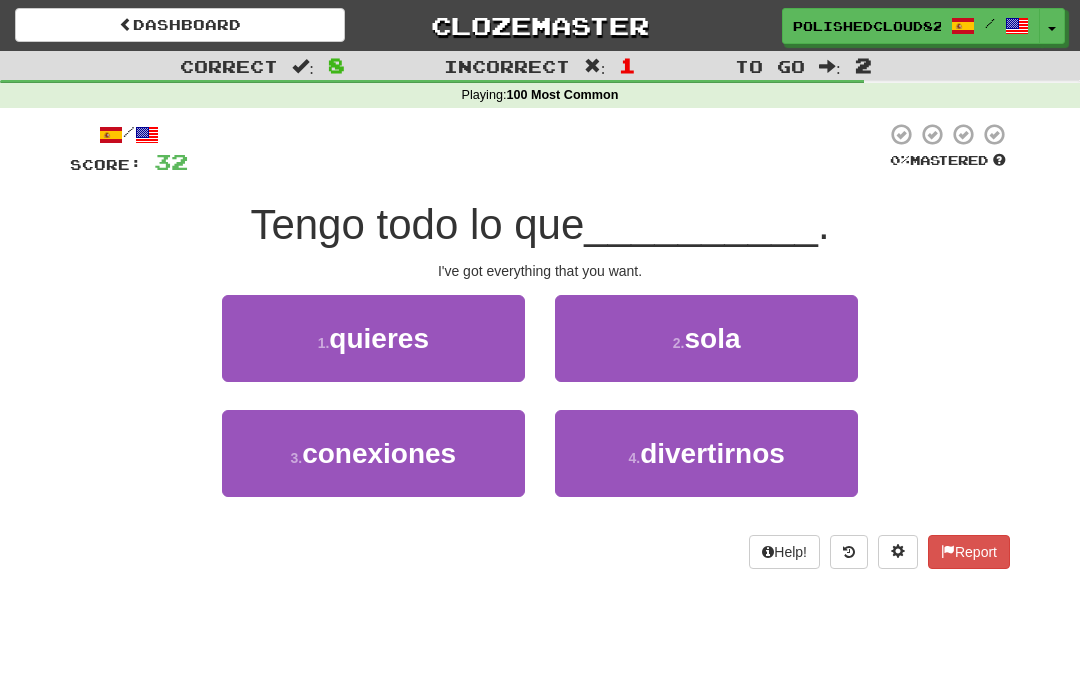 click on "1 .  quieres" at bounding box center (373, 338) 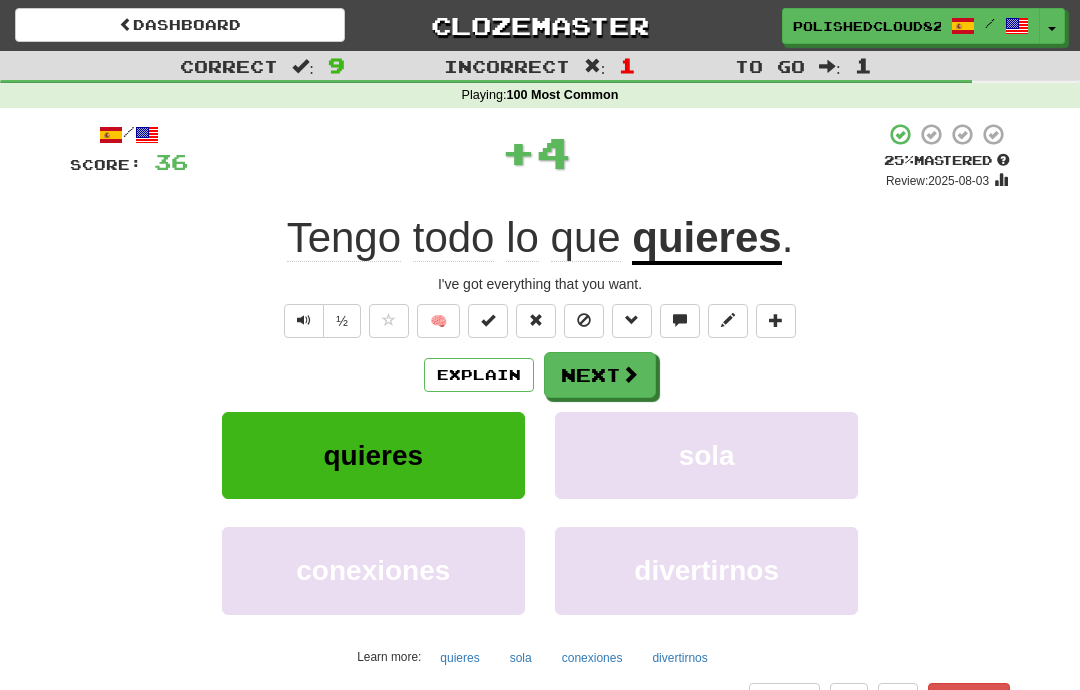 click on "Next" at bounding box center (600, 375) 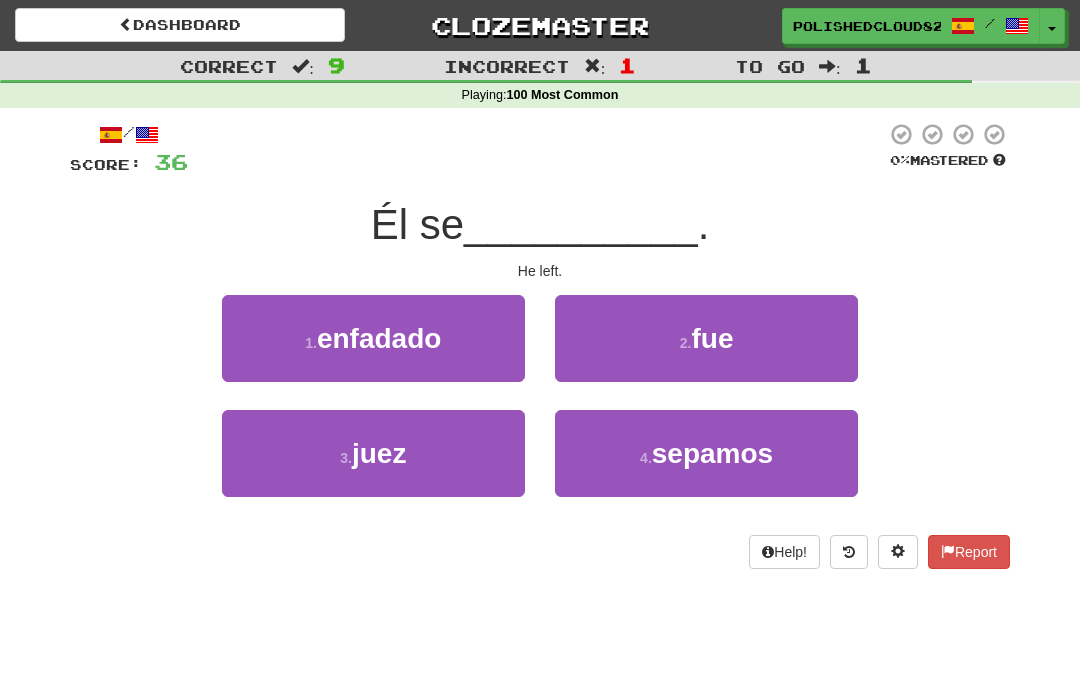 click on "2 .  fue" at bounding box center [706, 338] 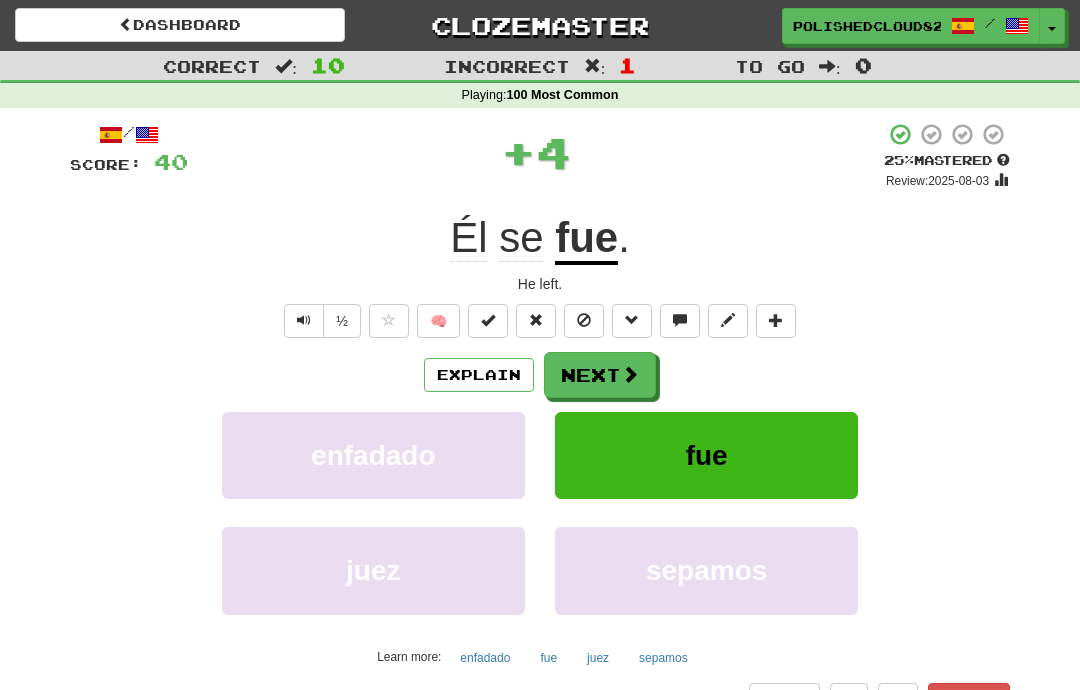 click on "Next" at bounding box center [600, 375] 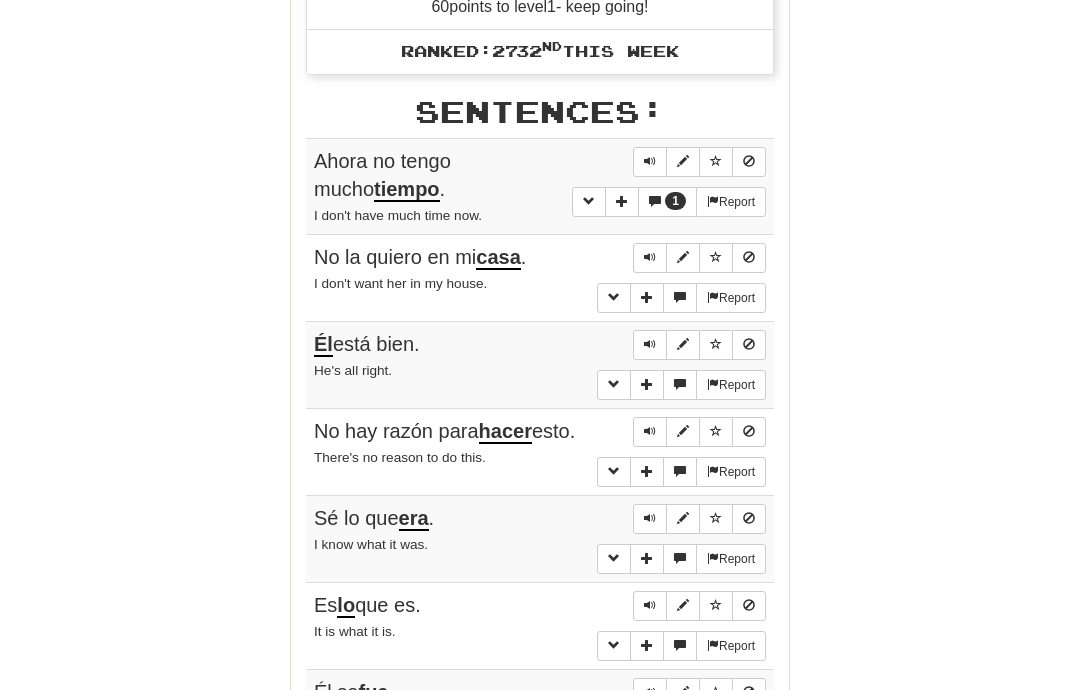 scroll, scrollTop: 1110, scrollLeft: 0, axis: vertical 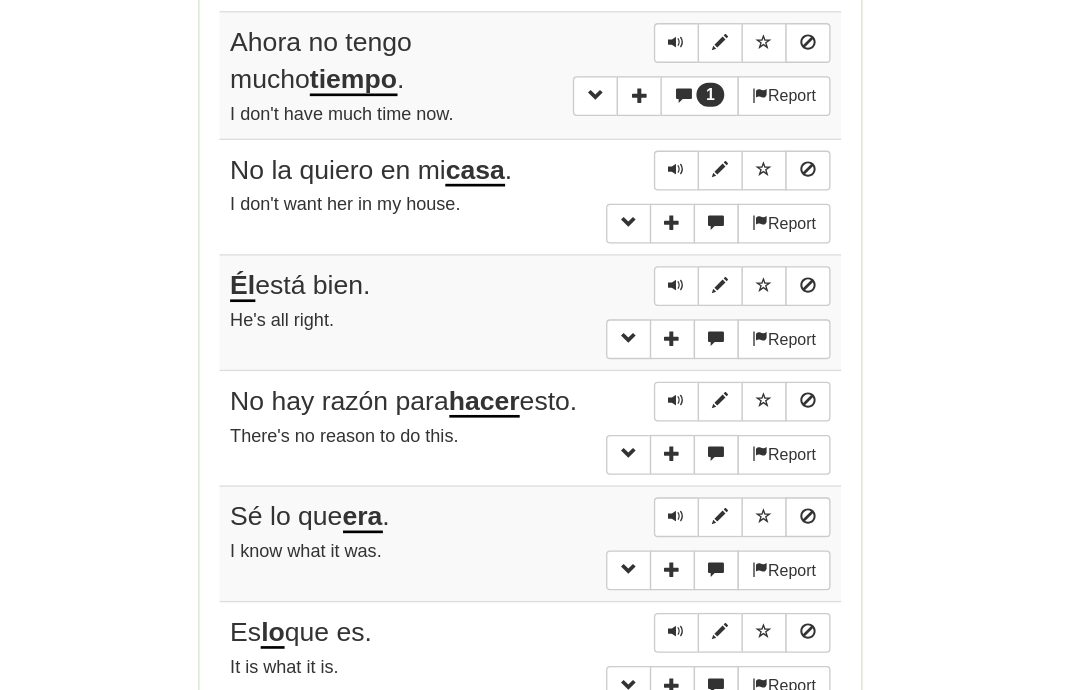 click at bounding box center [647, 418] 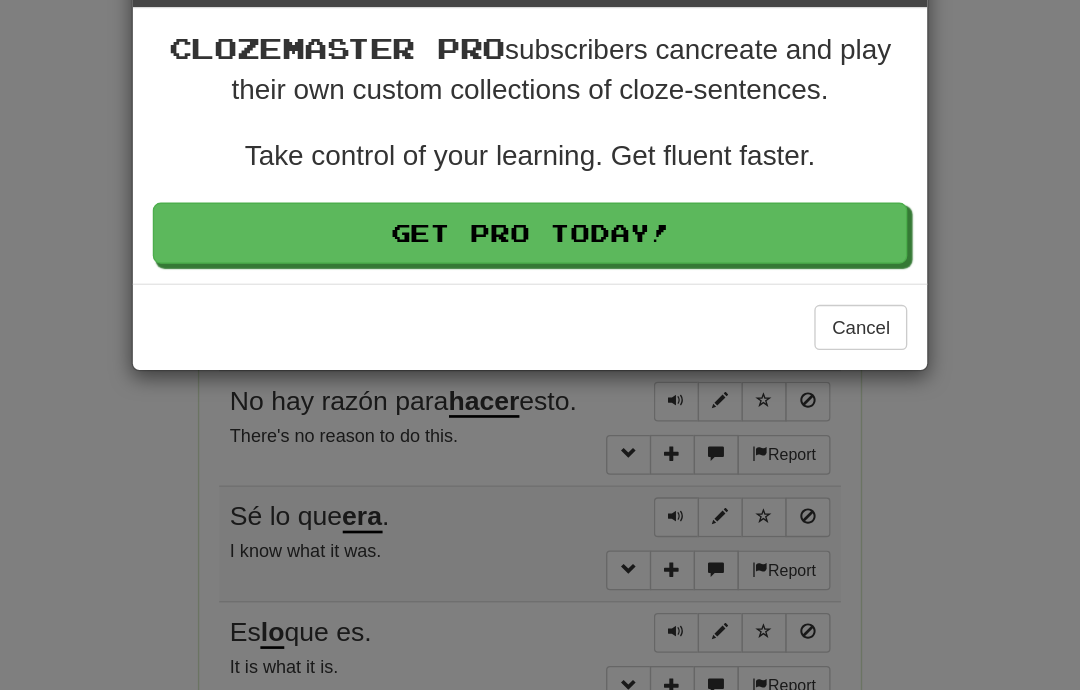 click on "Cancel" at bounding box center (789, 322) 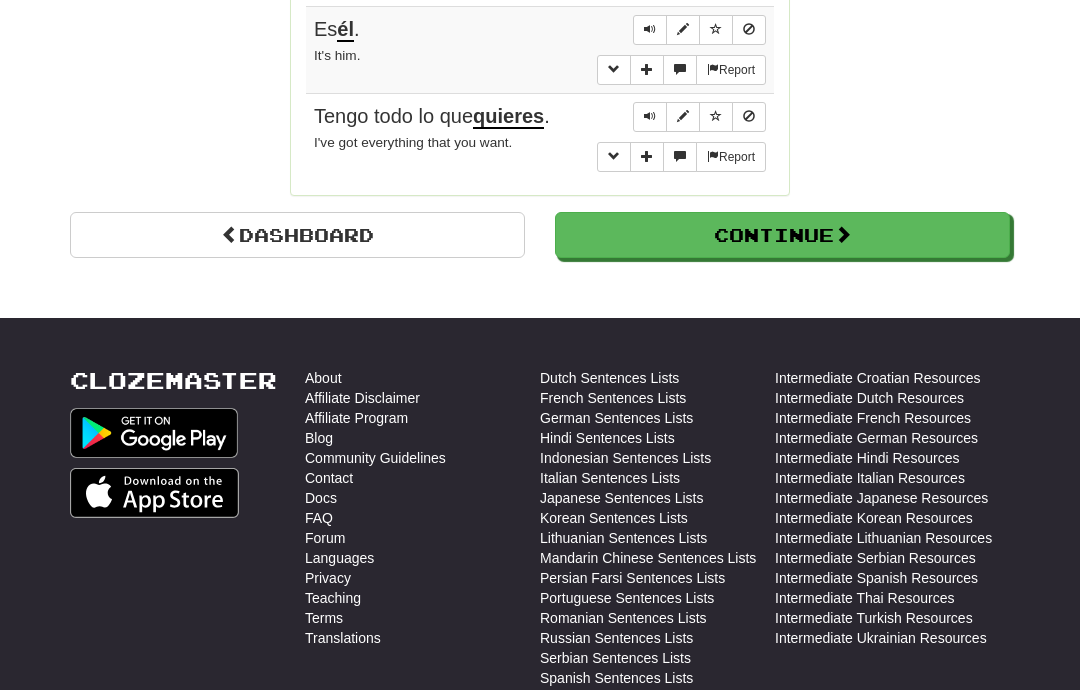 click on "Continue" at bounding box center [782, 235] 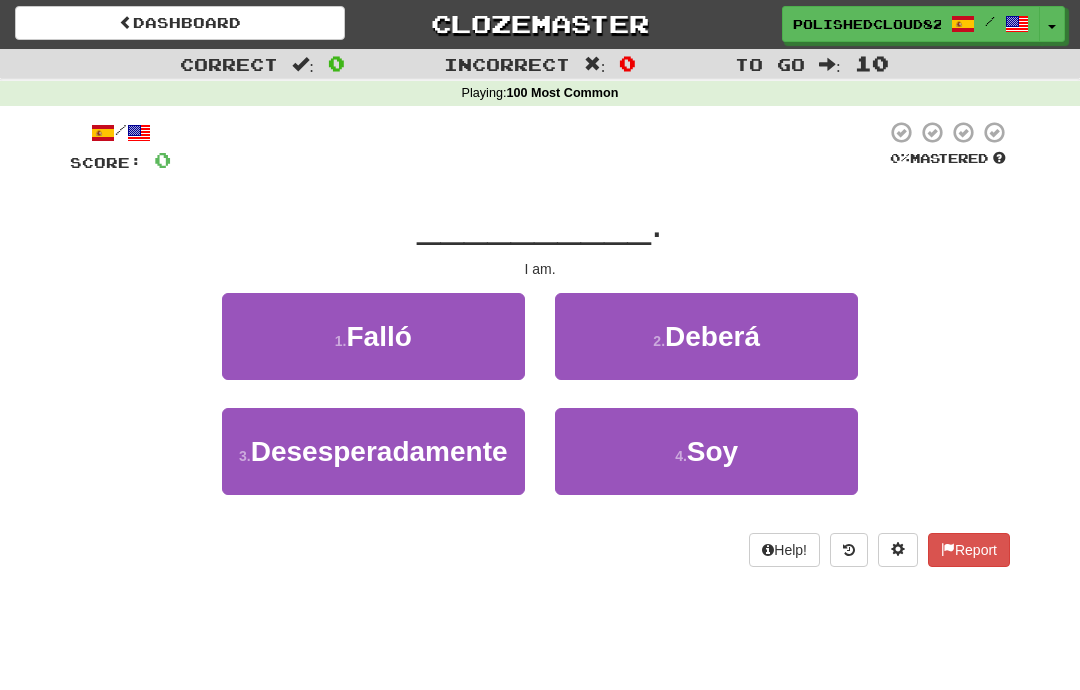 scroll, scrollTop: 0, scrollLeft: 0, axis: both 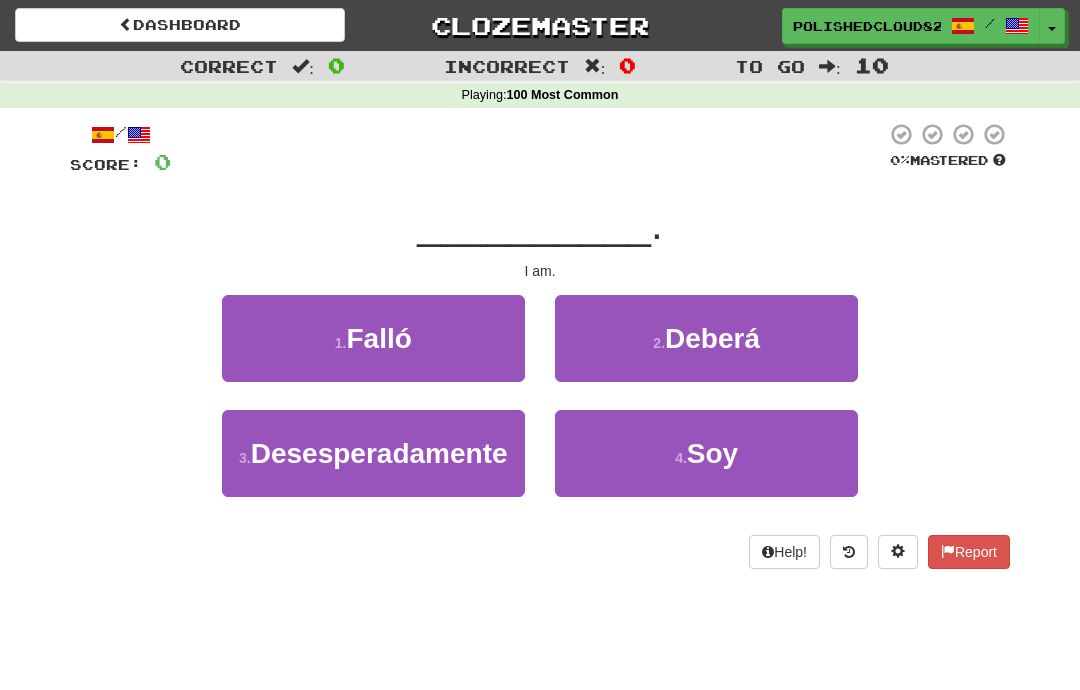 click on "4 .  Soy" at bounding box center (706, 453) 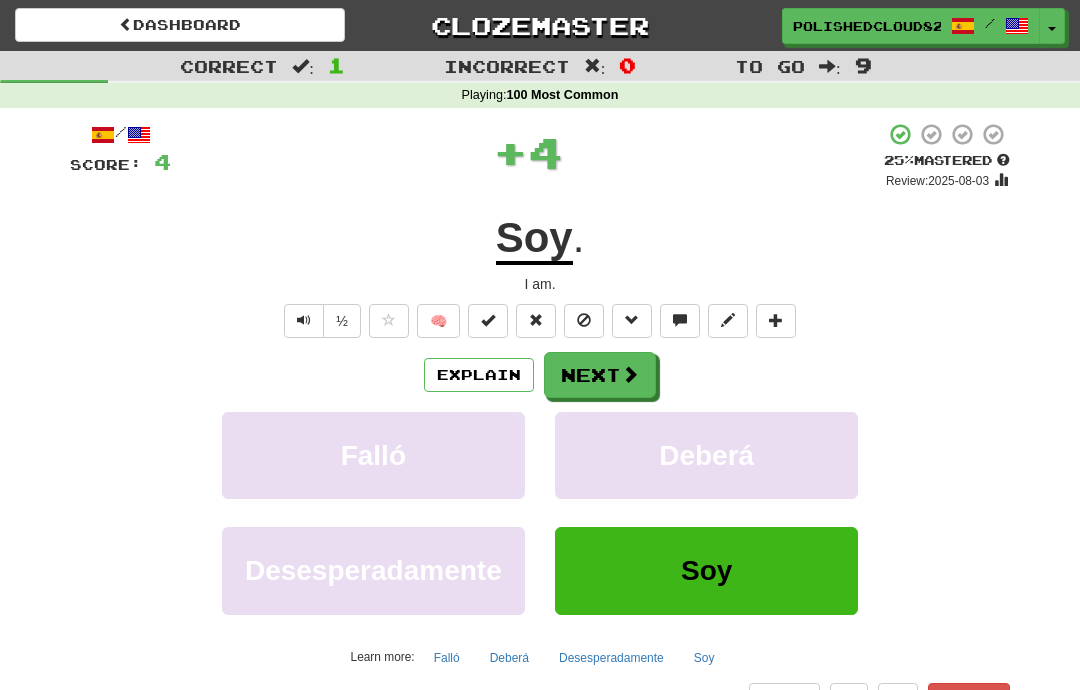 click on "Next" at bounding box center (600, 375) 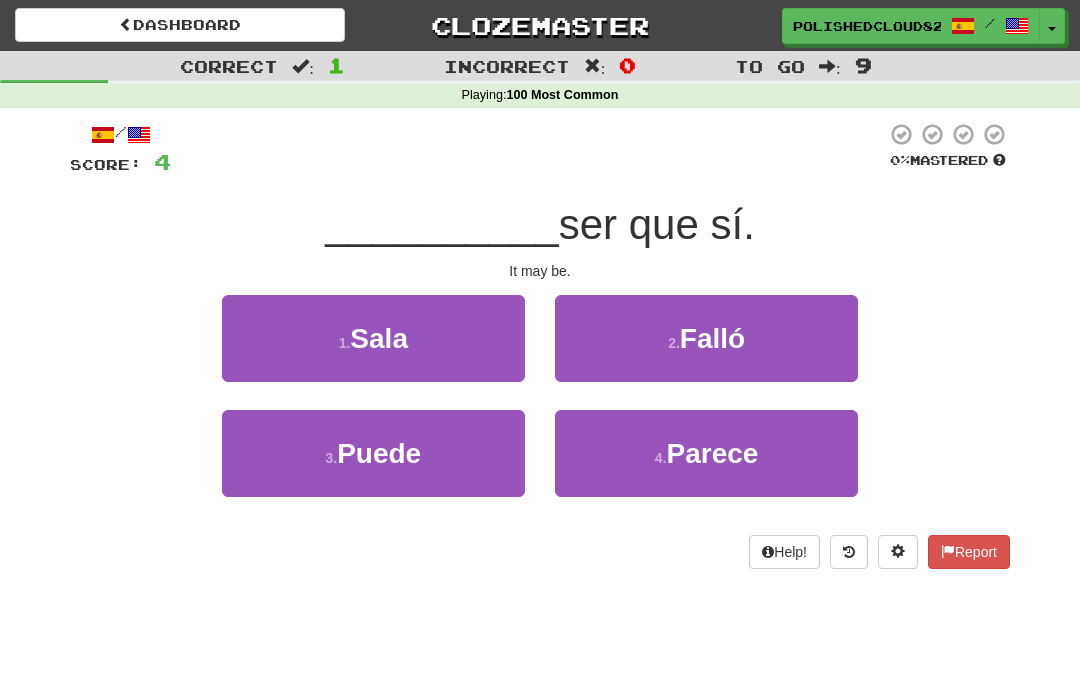 click on "3 .  Puede" at bounding box center (373, 453) 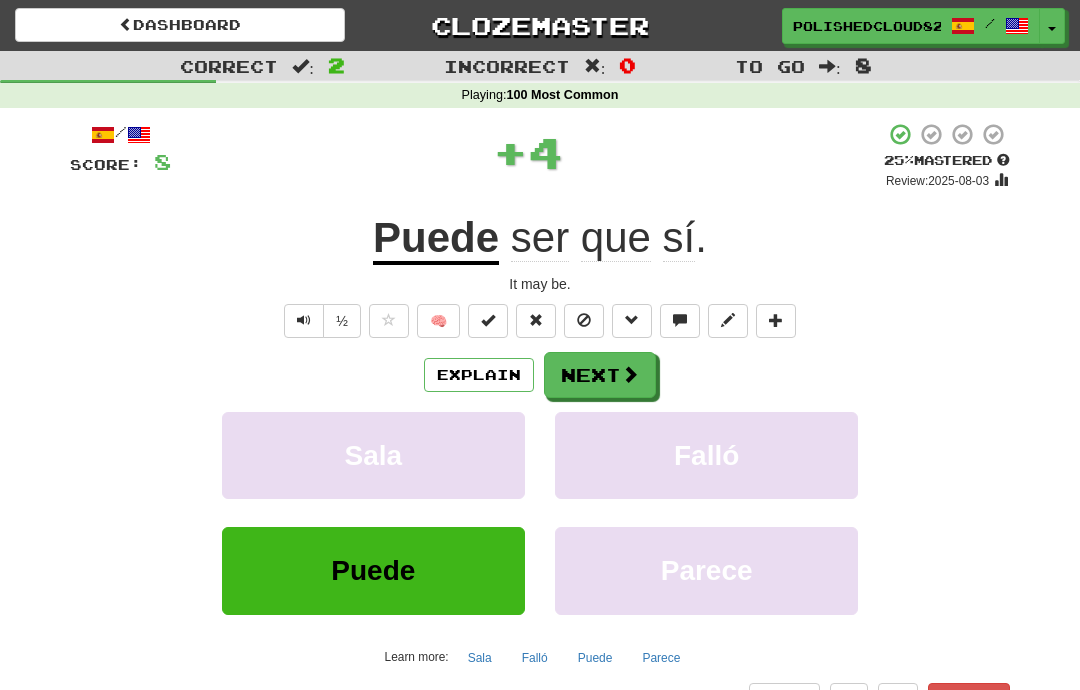click on "Puede" at bounding box center (436, 239) 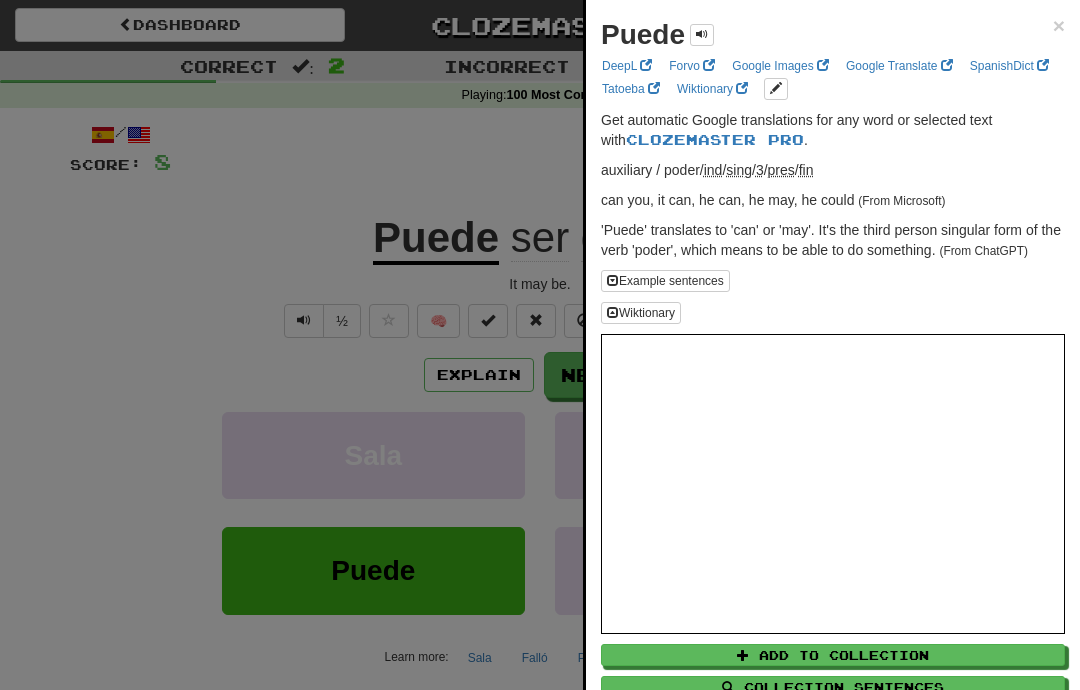 click at bounding box center (540, 345) 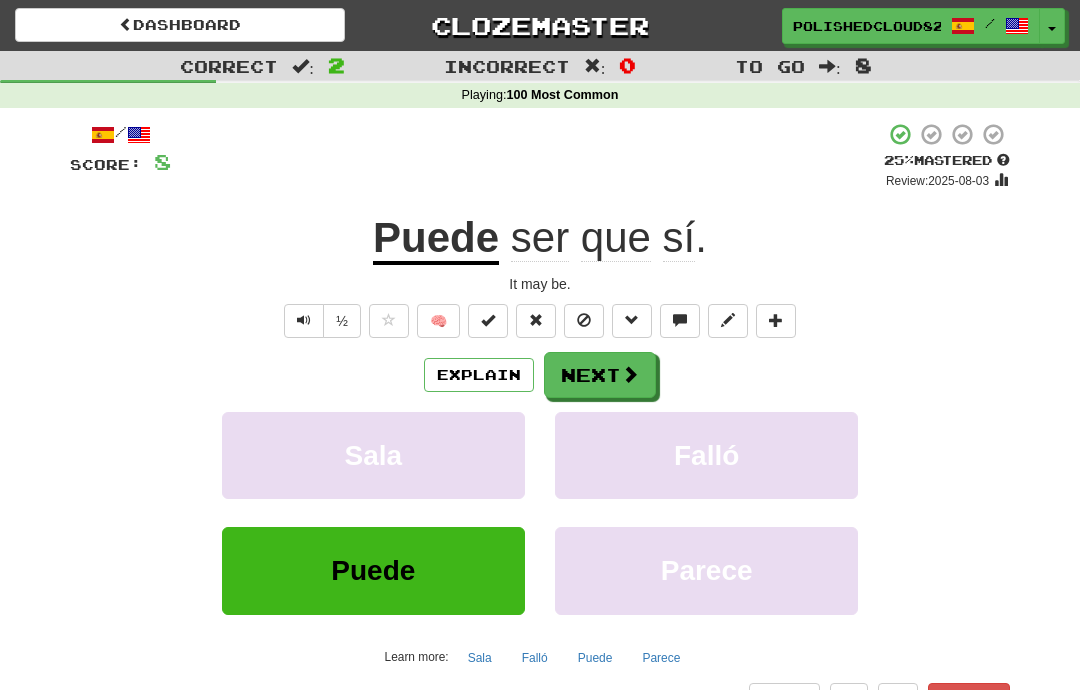 click on "Next" at bounding box center [600, 375] 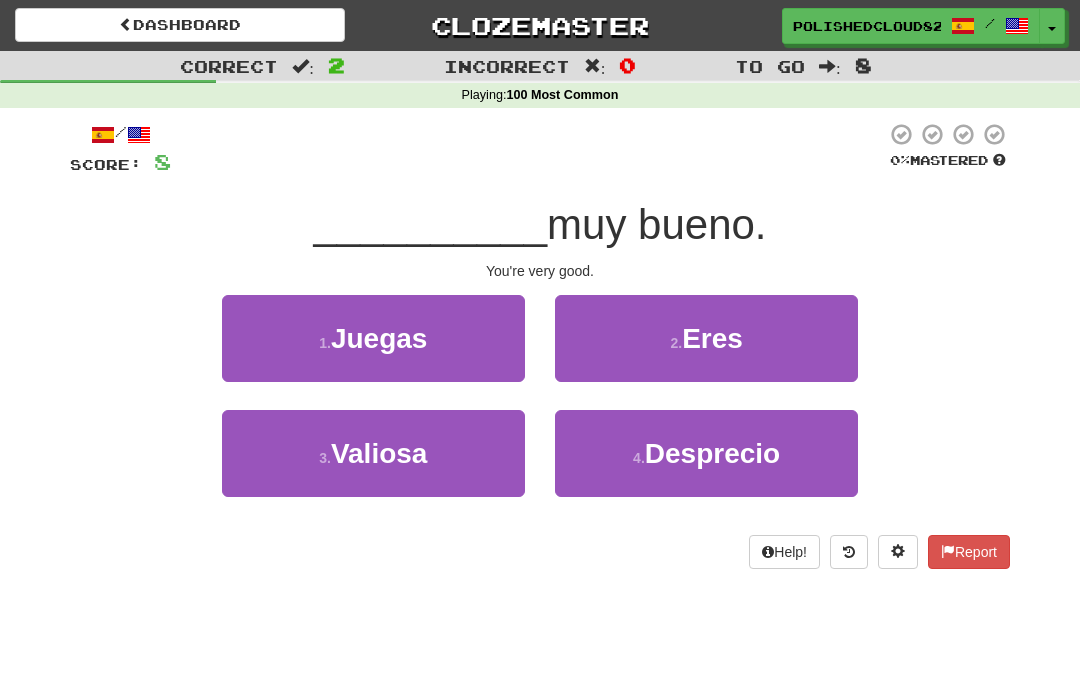 click on "2 .  Eres" at bounding box center [706, 338] 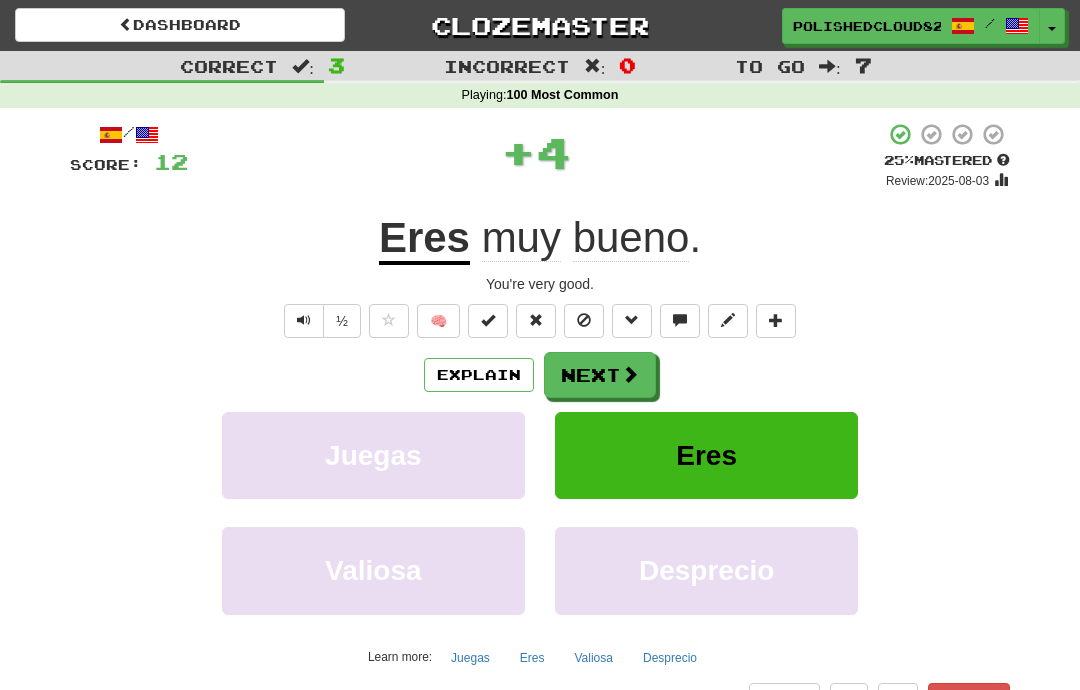 click on "Next" at bounding box center [600, 375] 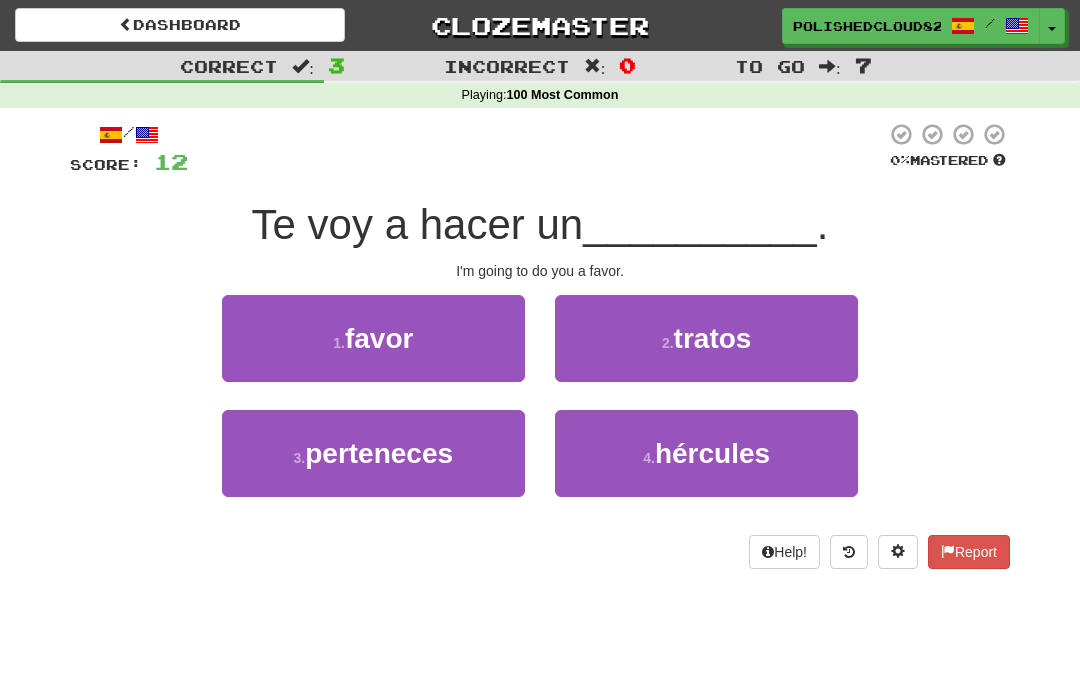 click on "1 .  favor" at bounding box center [373, 338] 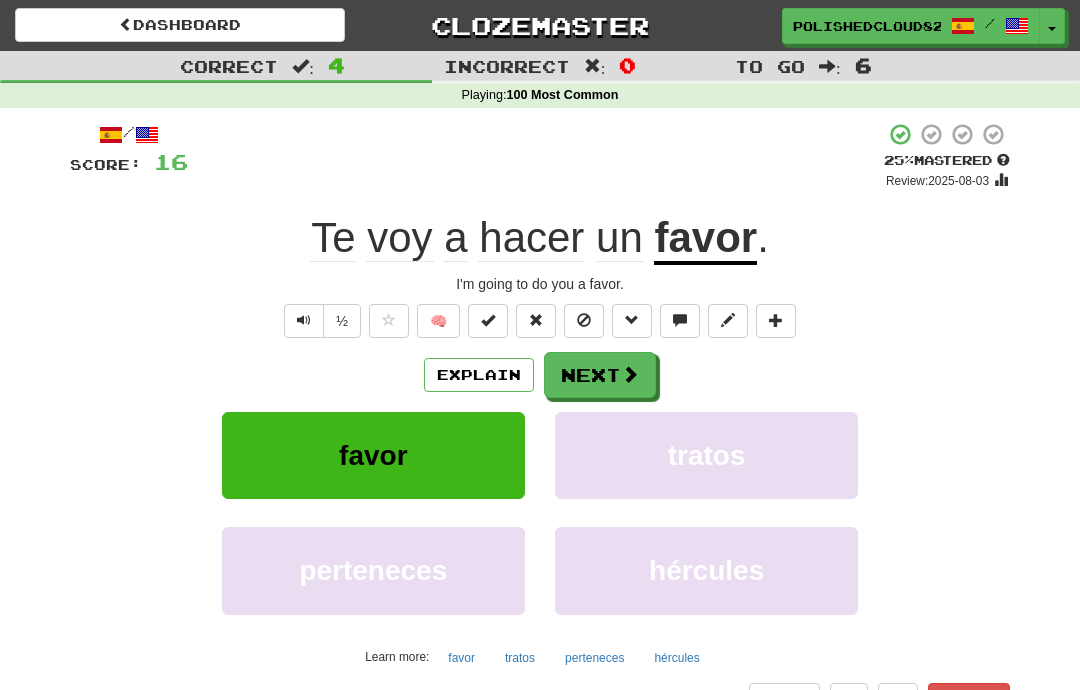 click at bounding box center [630, 374] 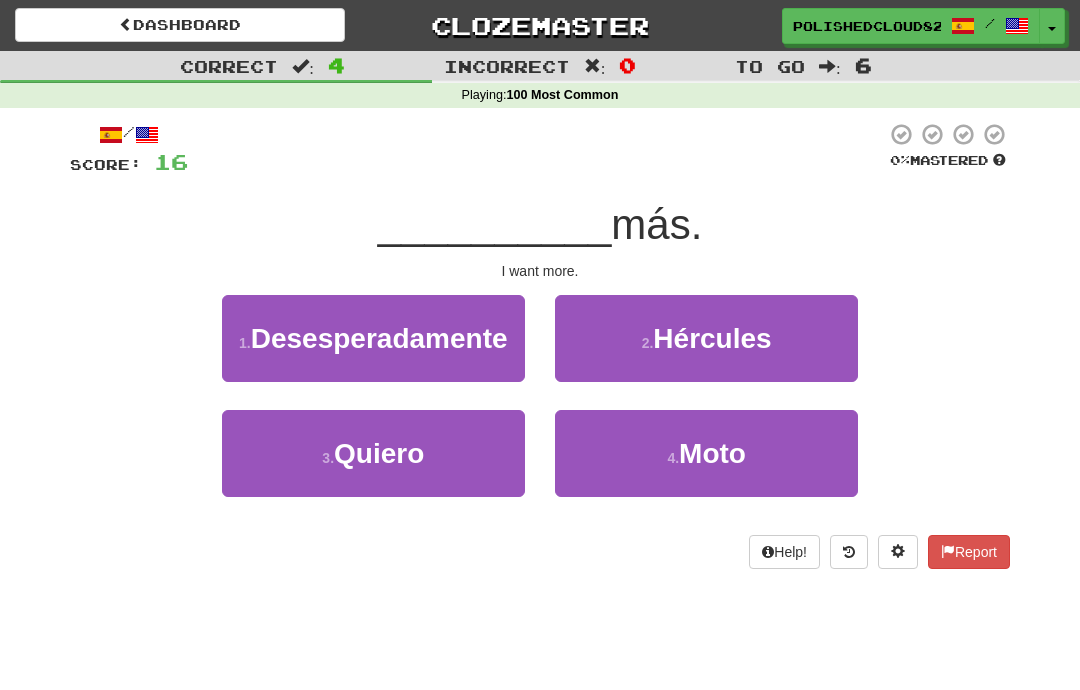 click on "3 .  Quiero" at bounding box center (373, 453) 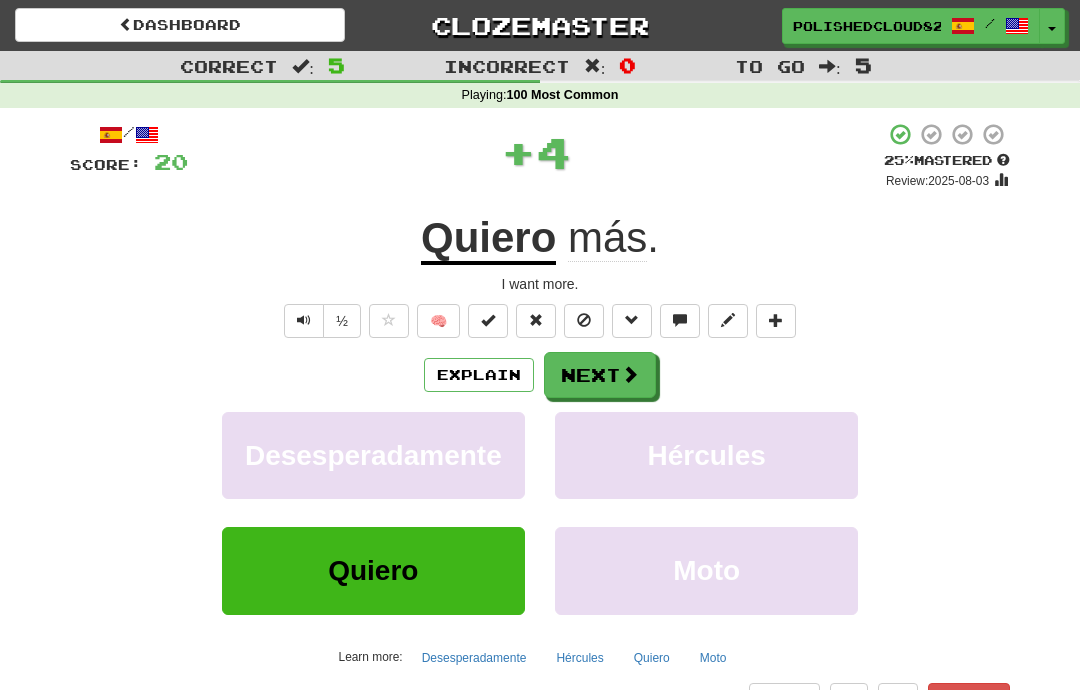 click on "Next" at bounding box center [600, 375] 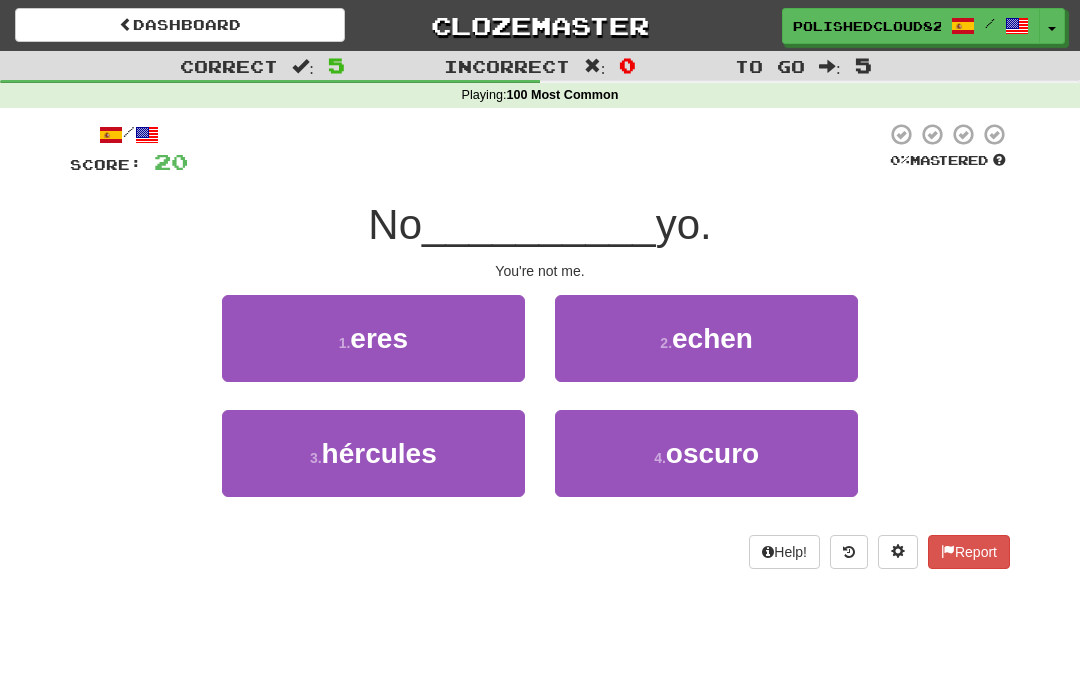 click on "1 .  eres" at bounding box center (373, 338) 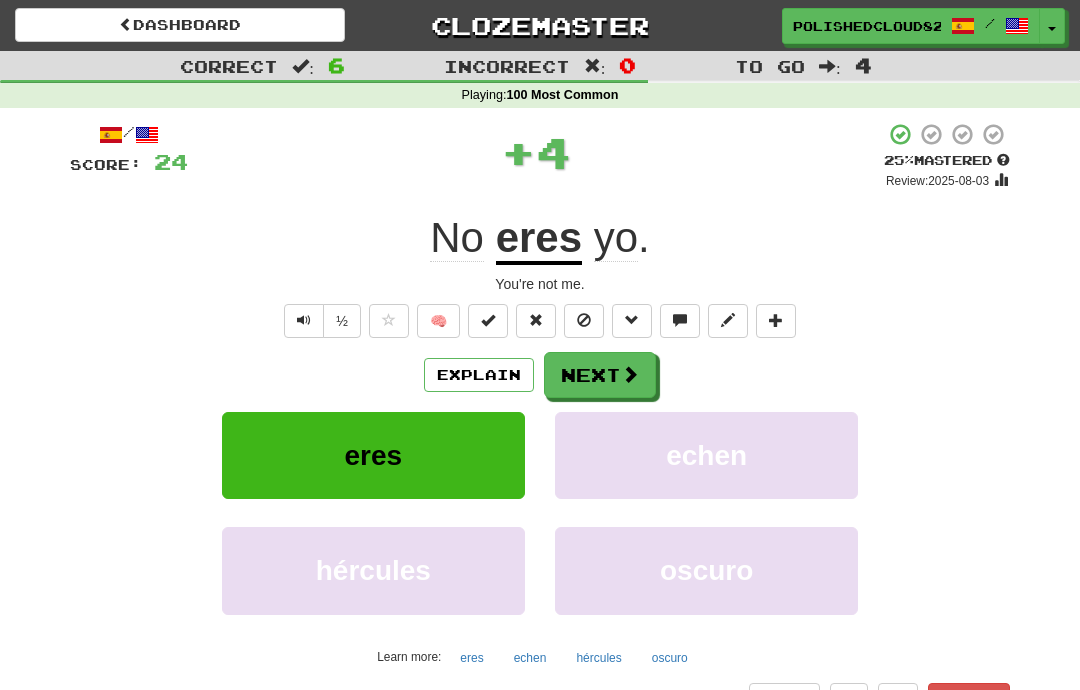 click at bounding box center [630, 374] 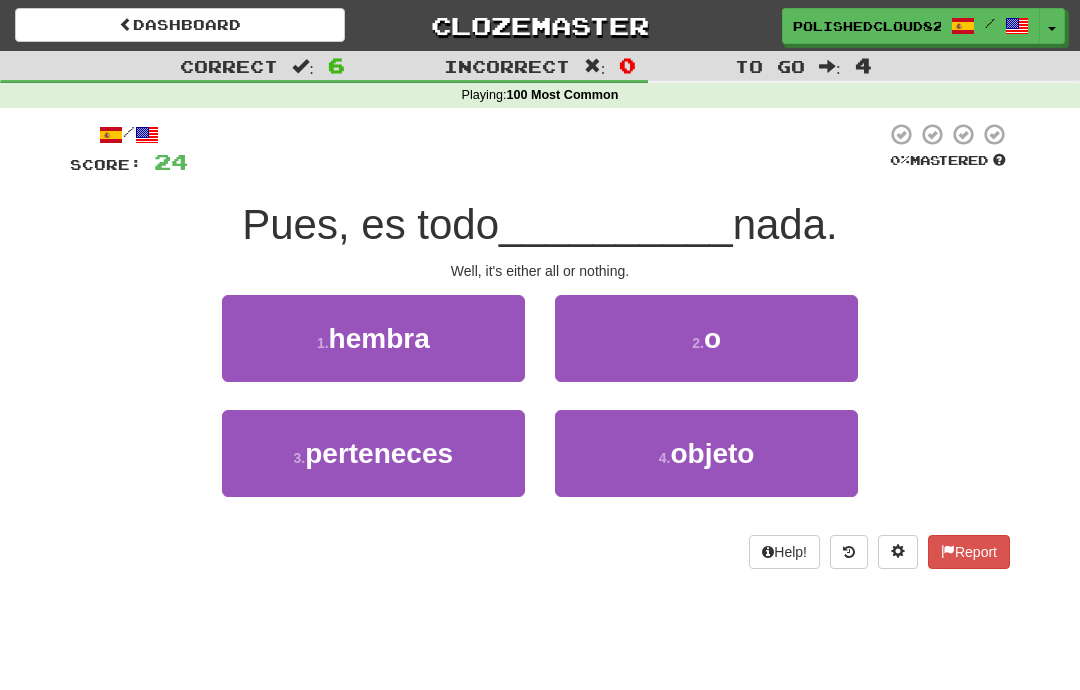 click on "2 .  o" at bounding box center [706, 338] 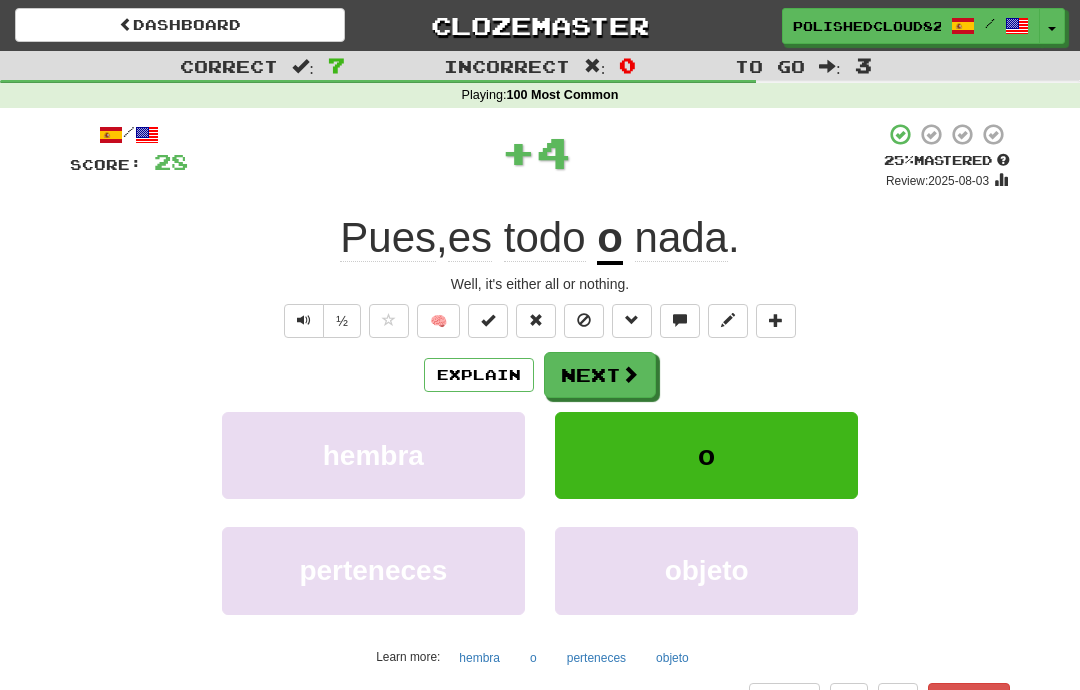click at bounding box center (630, 374) 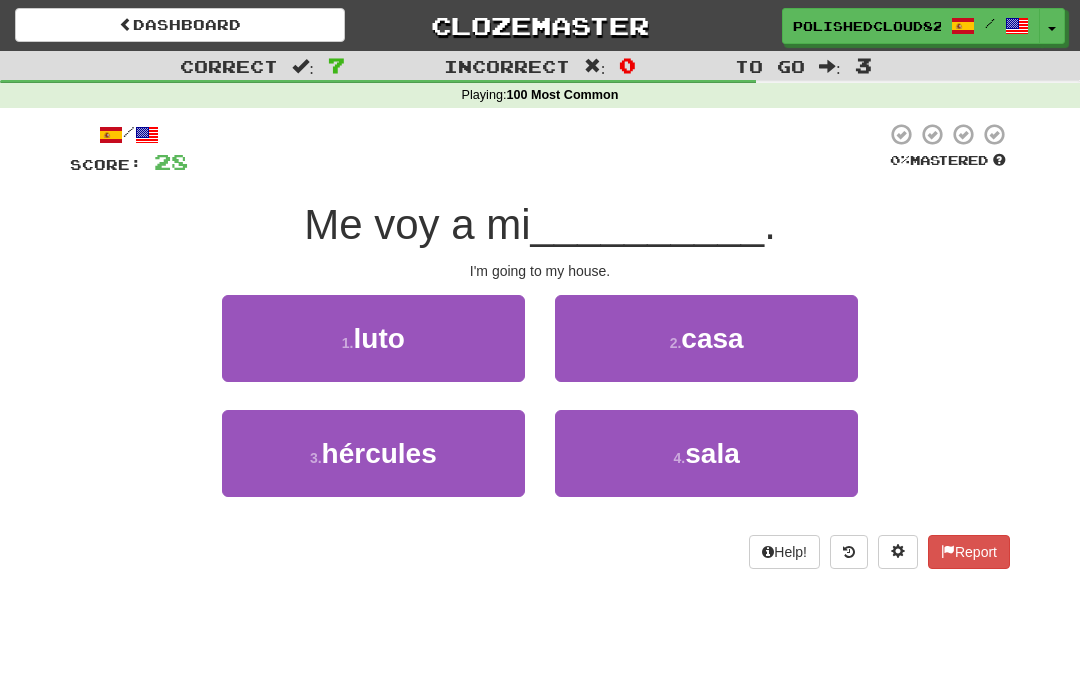 click on "2 .  casa" at bounding box center (706, 338) 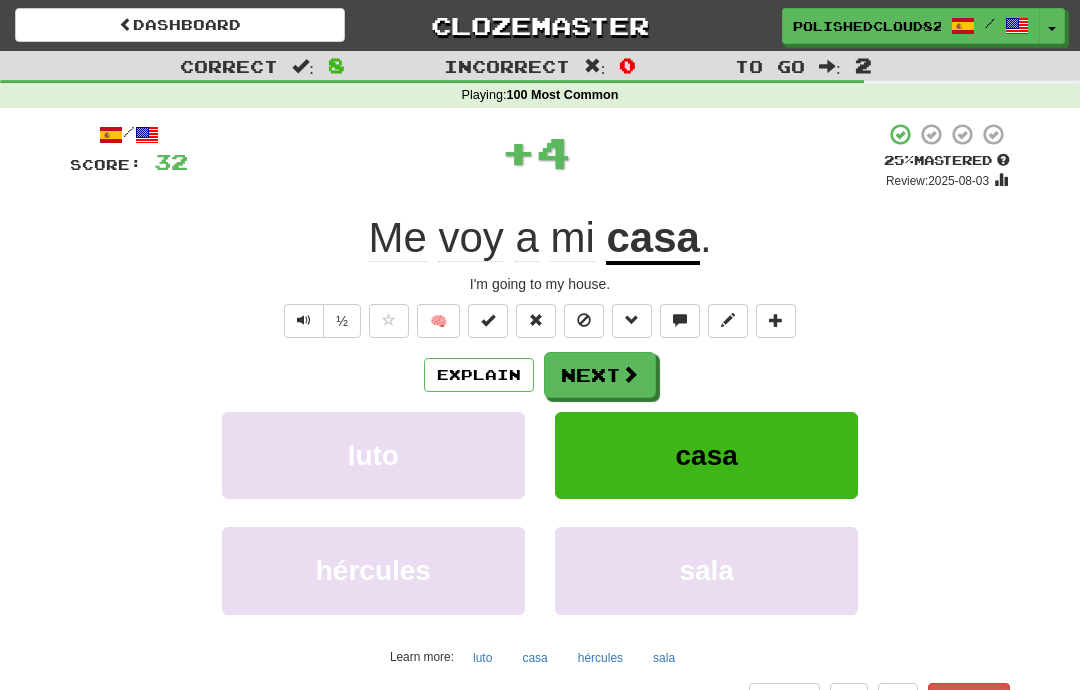 click on "/  Score:   32 + 4 25 %  Mastered Review:  2025-08-03 Me   voy   a   mi   casa . I'm going to my house. ½ 🧠 Explain Next luto casa hércules sala Learn more: luto casa hércules sala  Help!  Report Sentence Source" at bounding box center [540, 435] 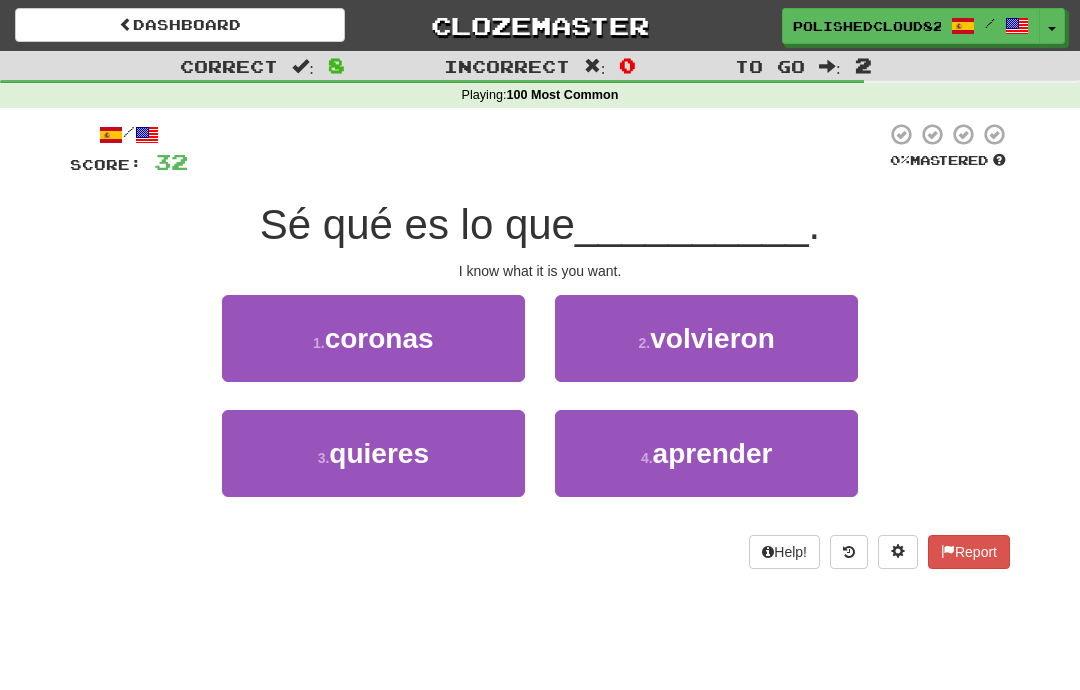 click on "quieres" at bounding box center [379, 453] 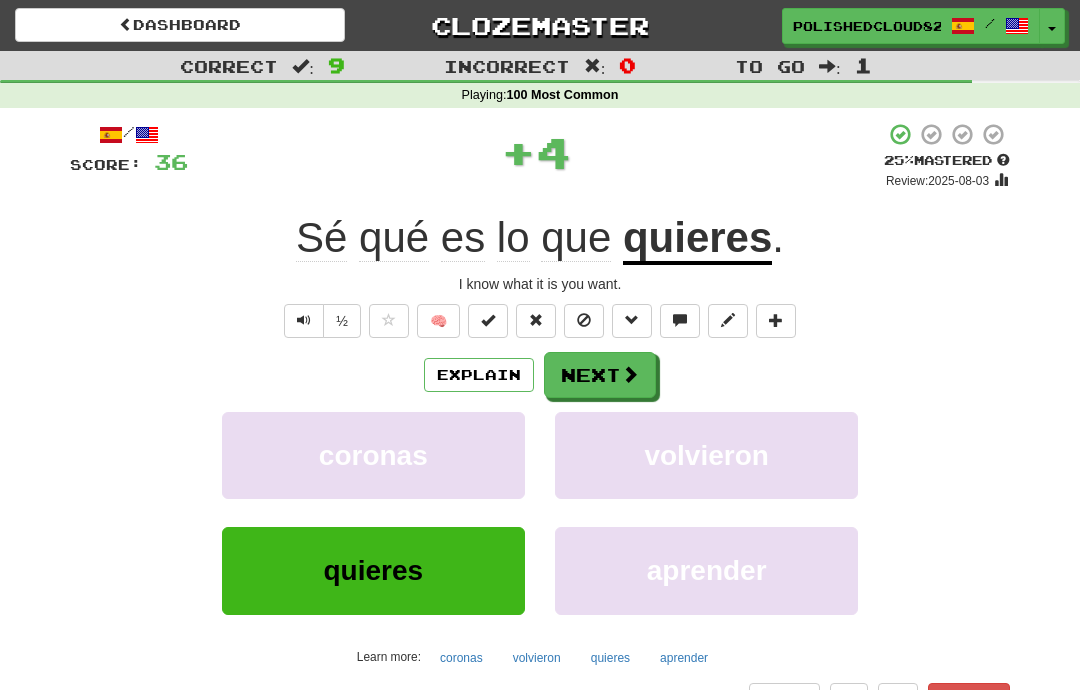 click on "Next" at bounding box center (600, 375) 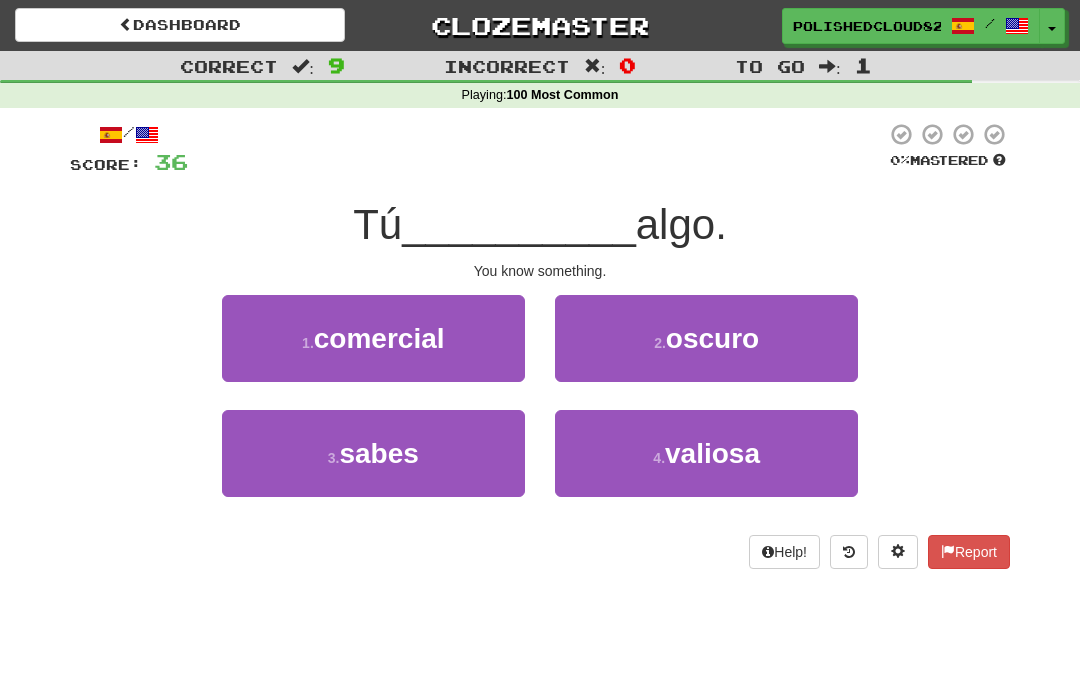 click on "3 .  sabes" at bounding box center (373, 453) 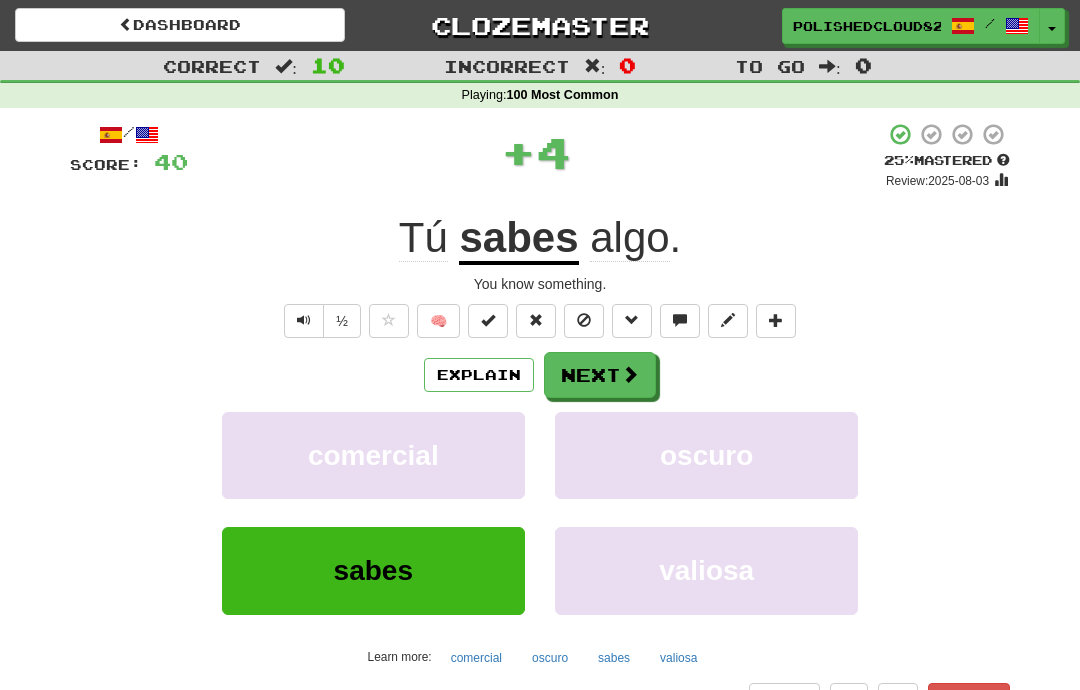 click at bounding box center (630, 374) 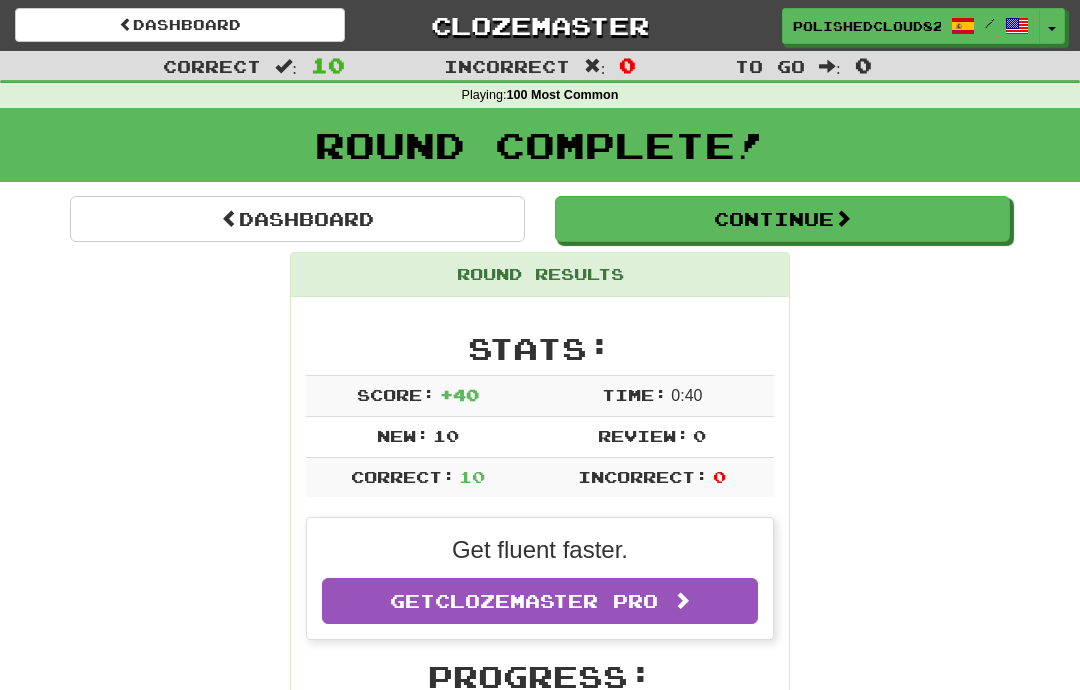 click on "Continue" at bounding box center (782, 219) 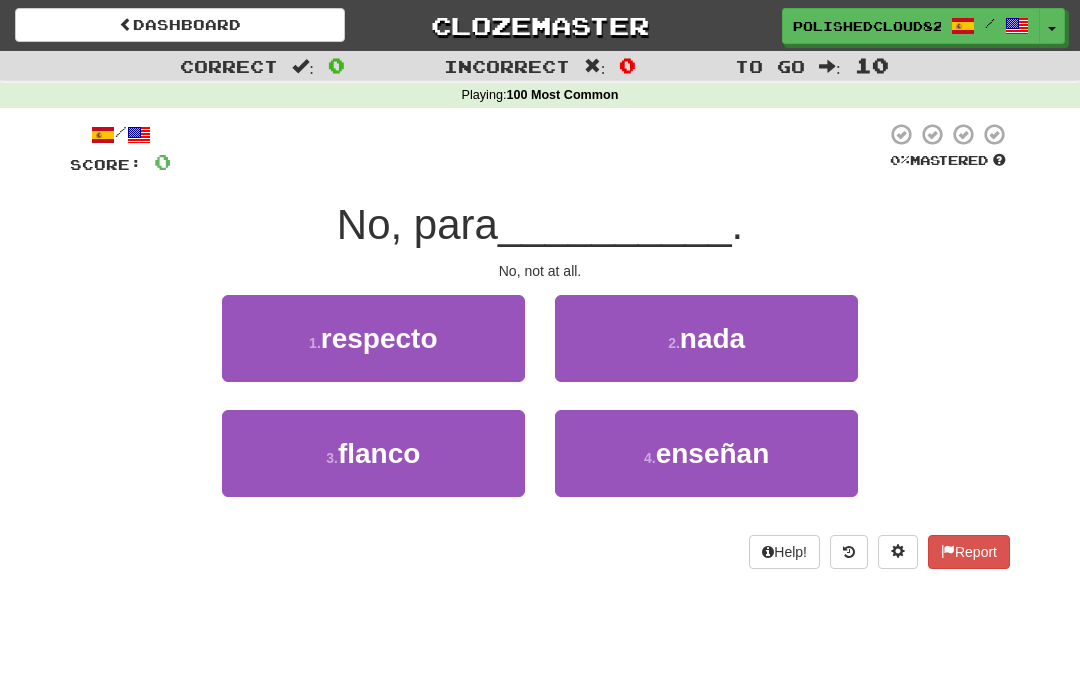 click on "2 .  nada" at bounding box center (706, 338) 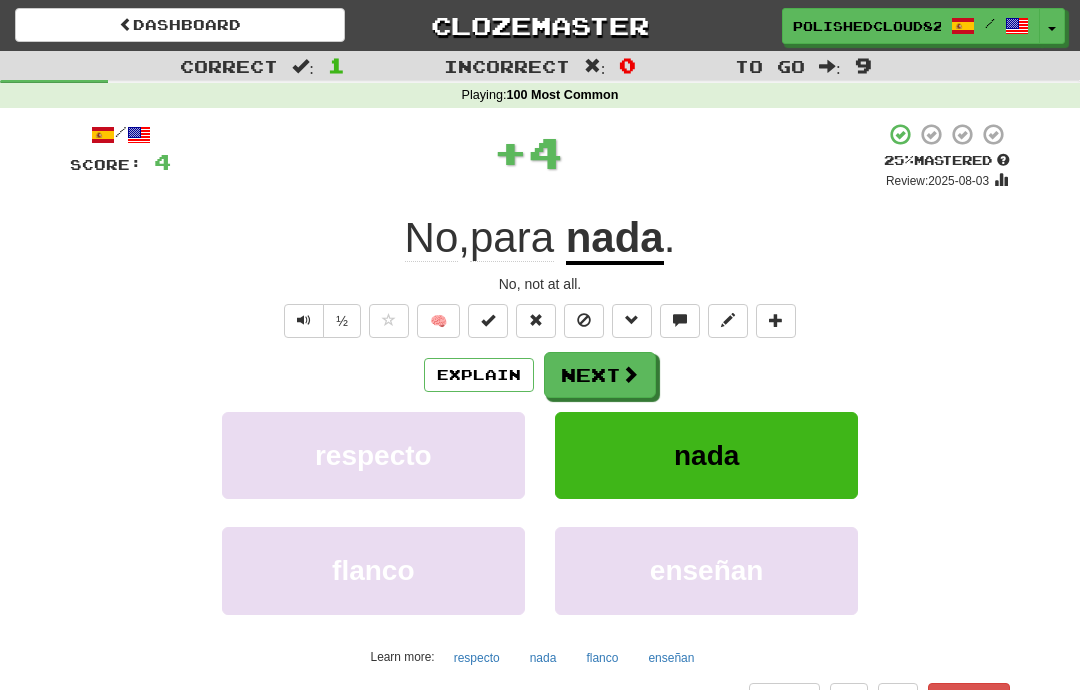 click on "nada" at bounding box center [615, 239] 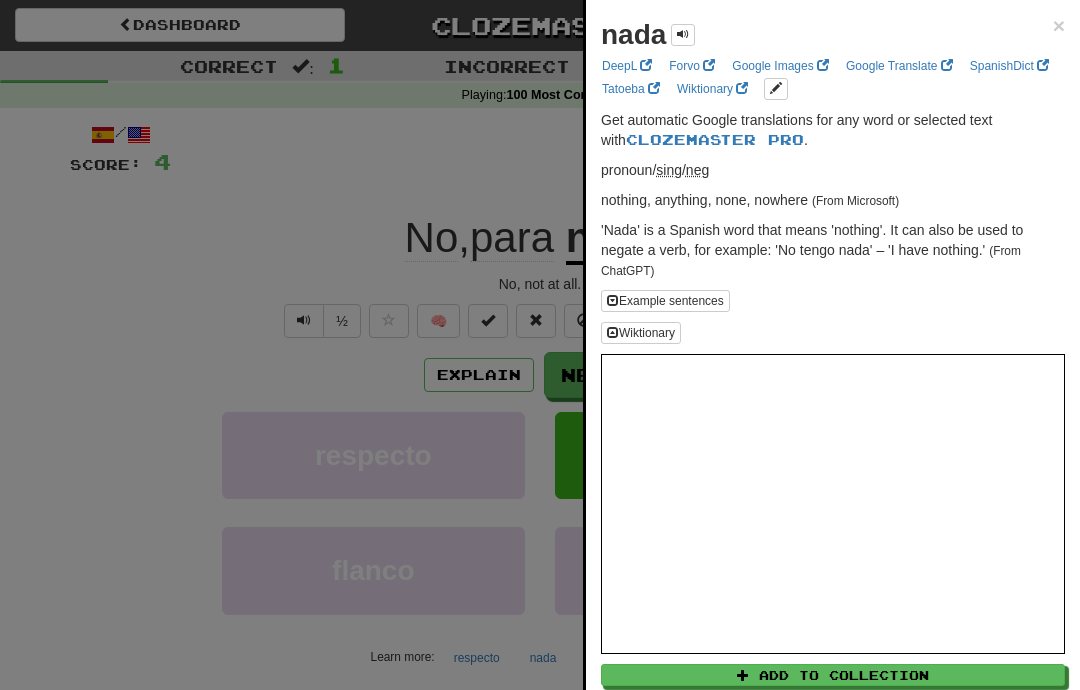 click at bounding box center (540, 345) 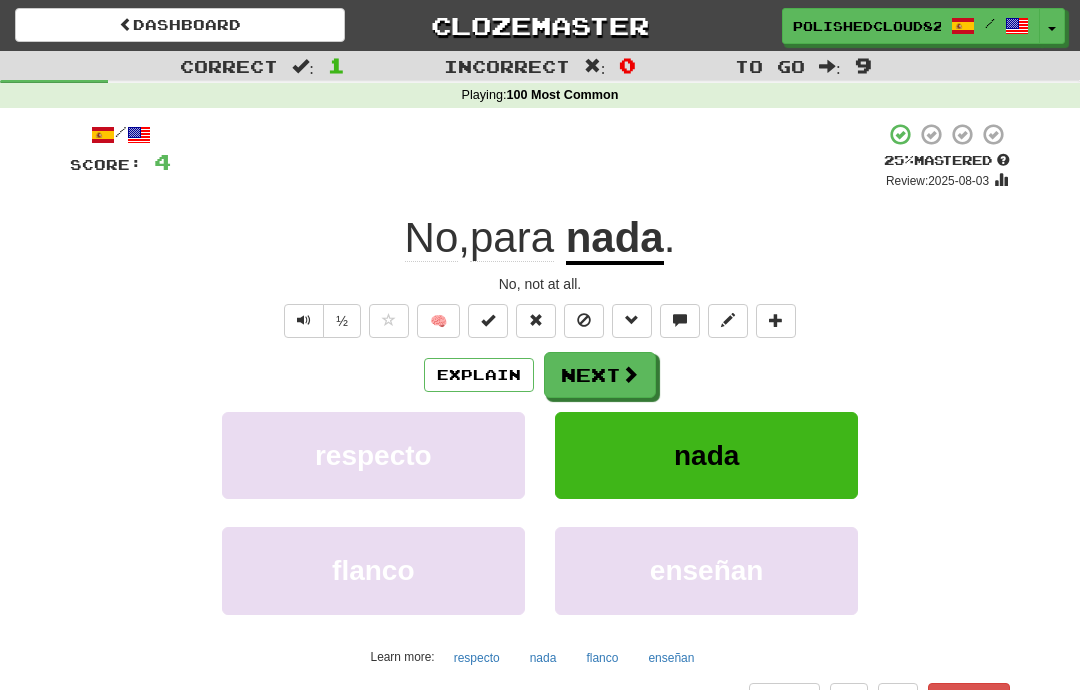 click on "Next" at bounding box center (600, 375) 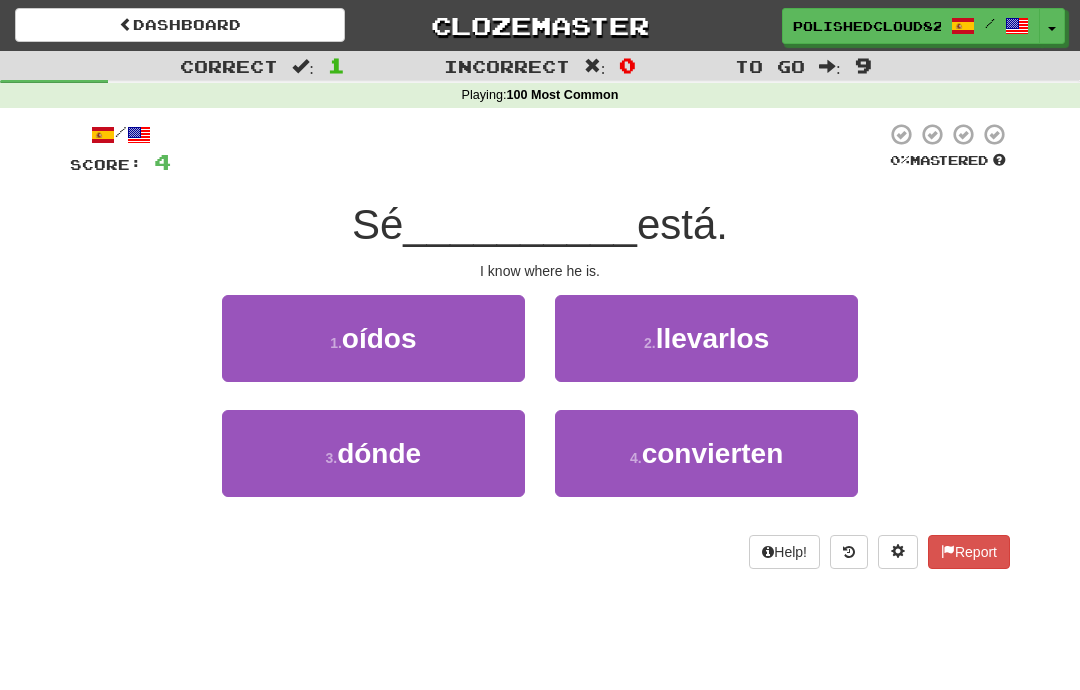 click on "3 .  dónde" at bounding box center (373, 453) 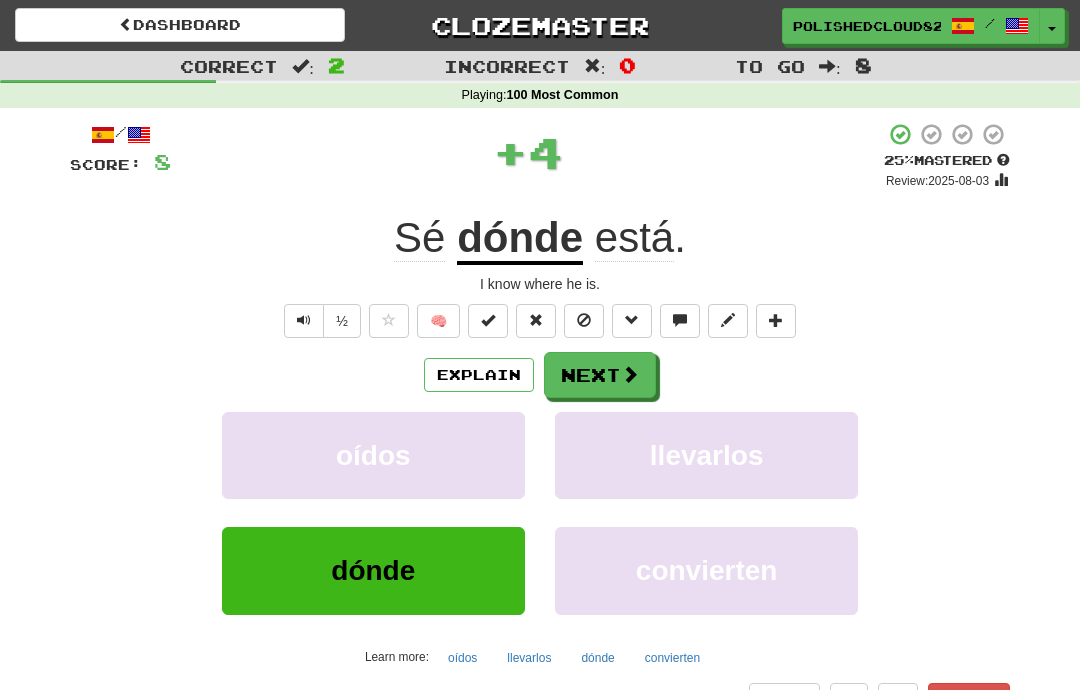 click on "Next" at bounding box center (600, 375) 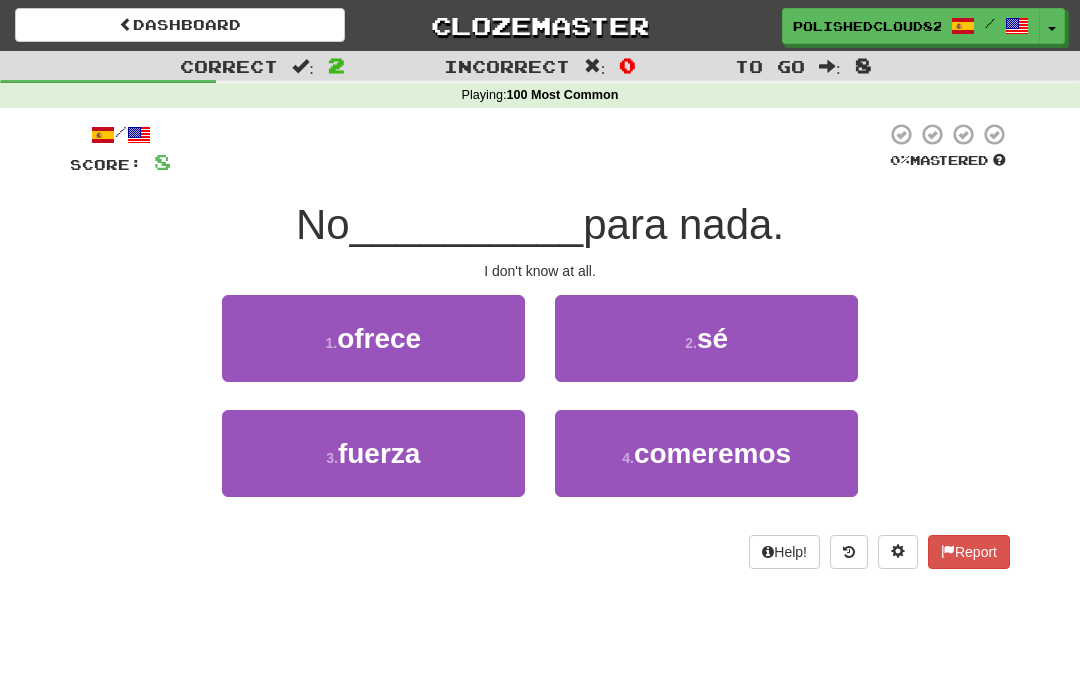 click on "2 .  sé" at bounding box center (706, 338) 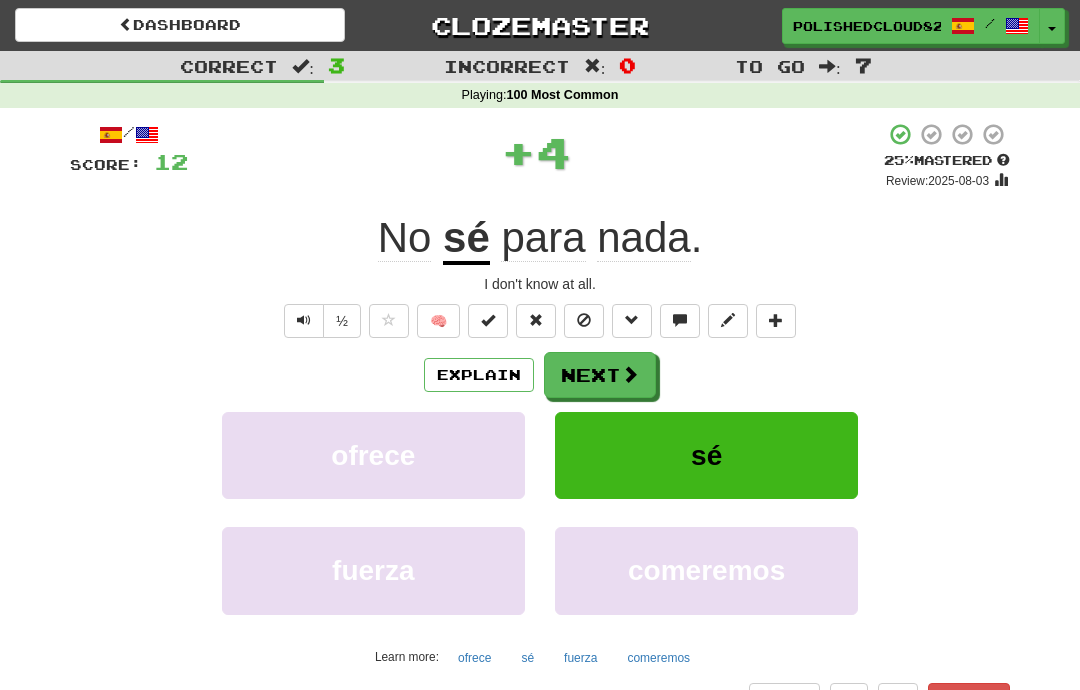 click on "Next" at bounding box center (600, 375) 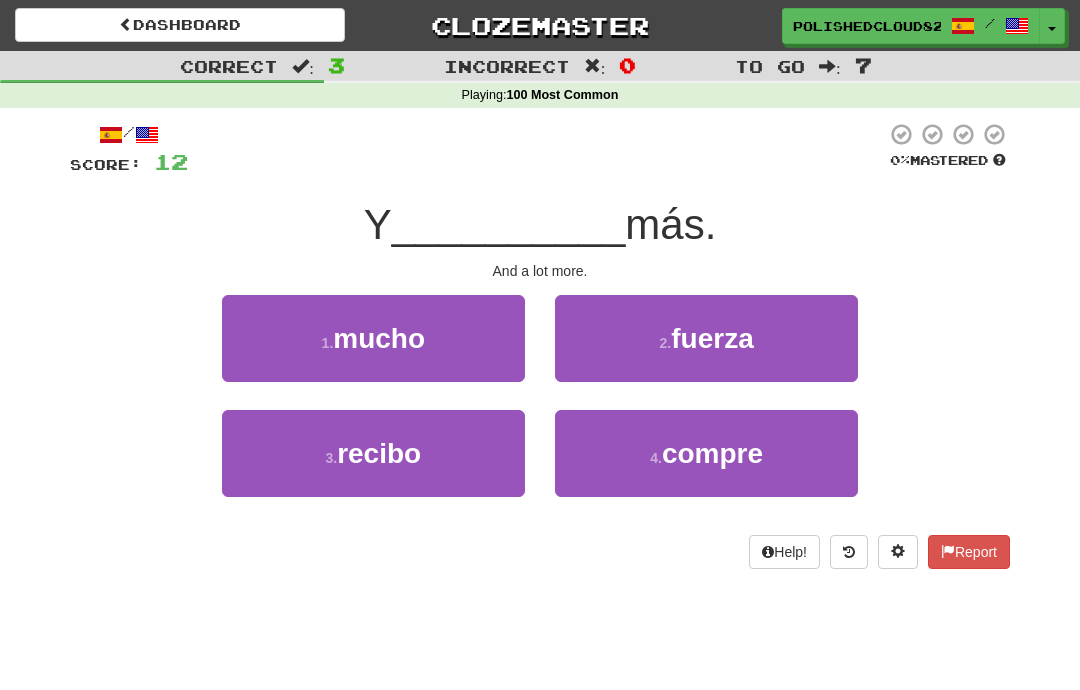 click on "1 .  mucho" at bounding box center (373, 338) 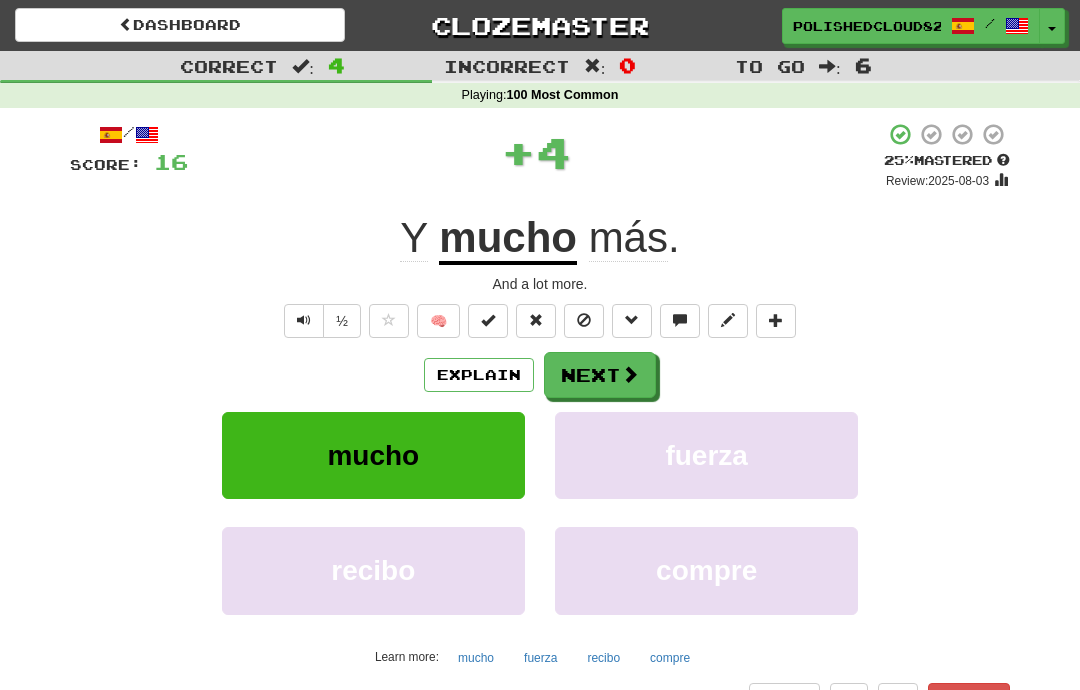 click on "Next" at bounding box center [600, 375] 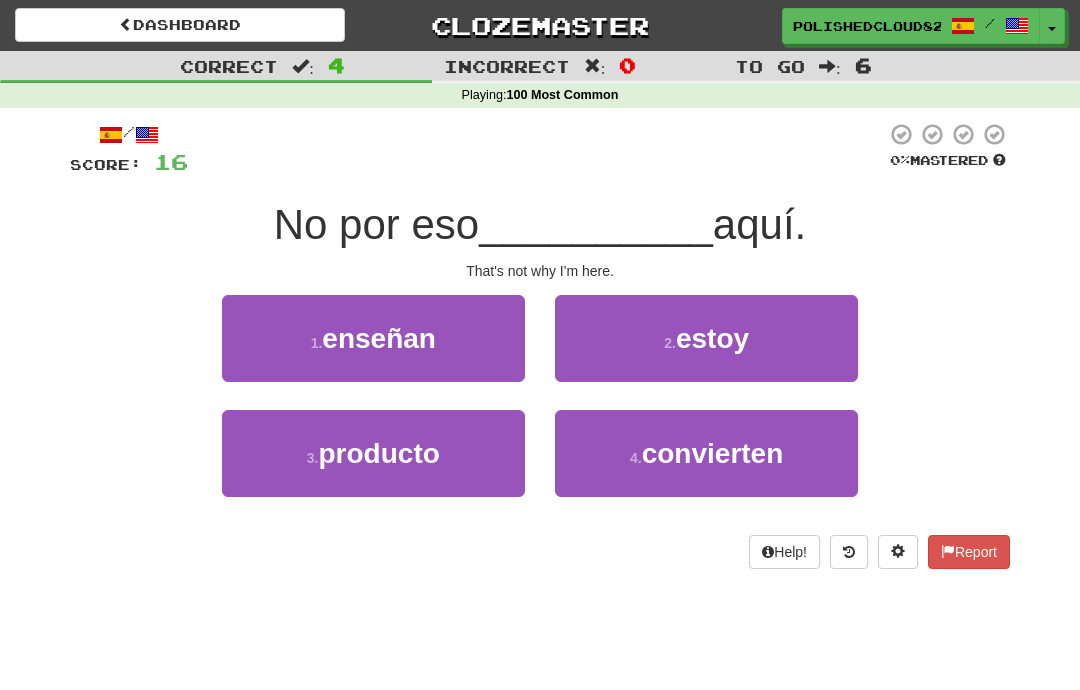 click on "estoy" at bounding box center (712, 338) 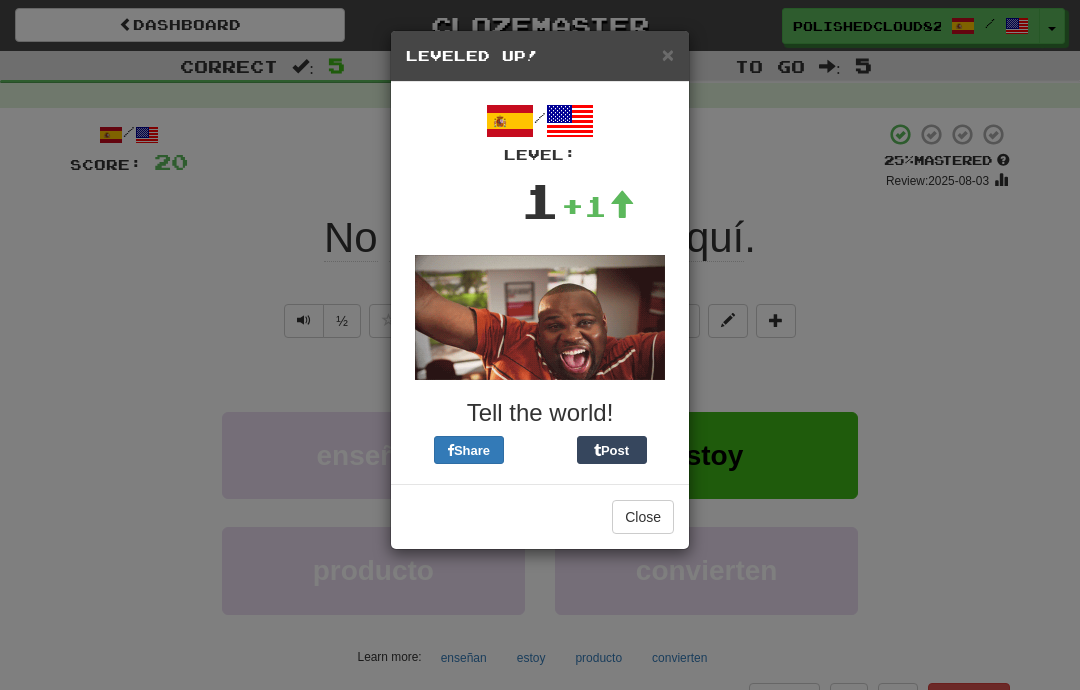 click at bounding box center (540, 317) 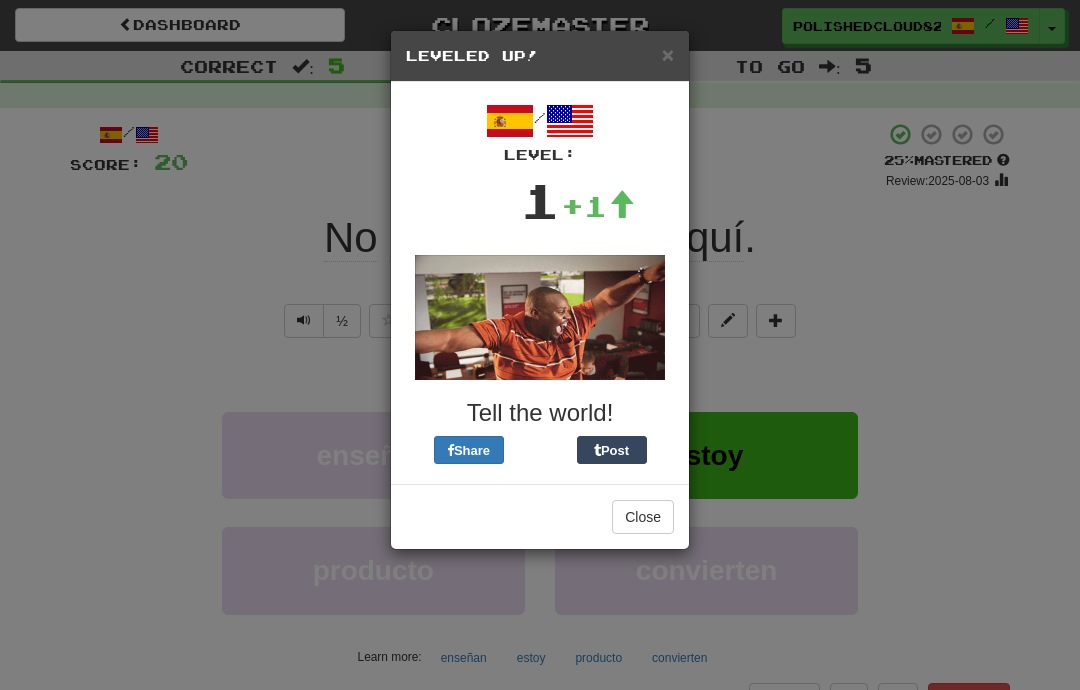 click on "Close" at bounding box center [643, 517] 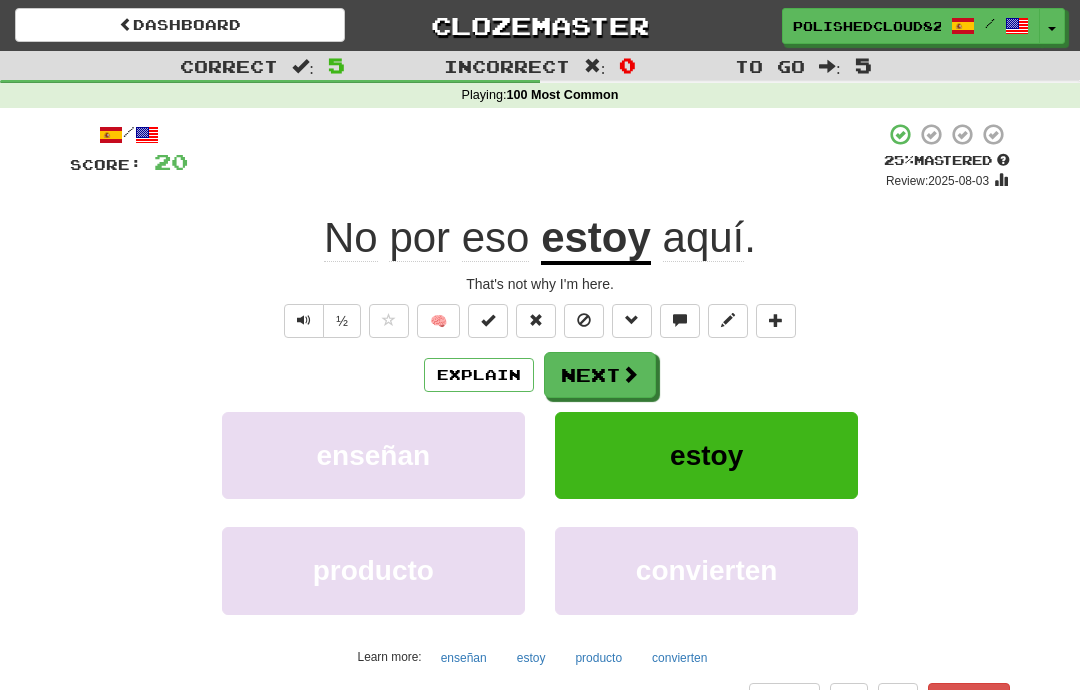 click on "Next" at bounding box center [600, 375] 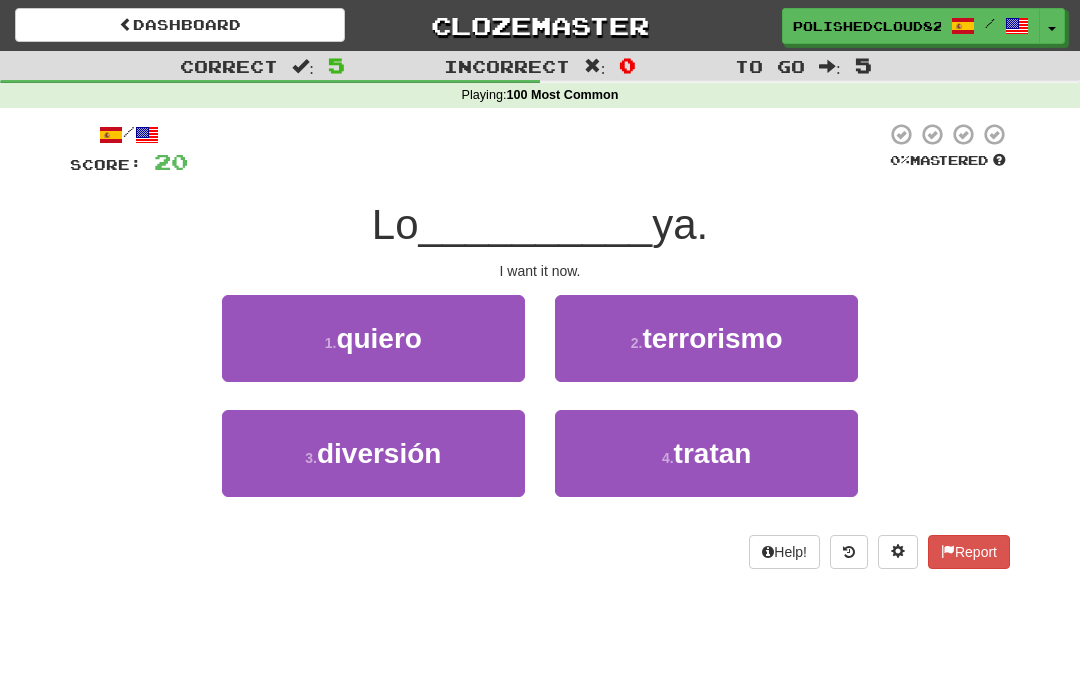 click on "1 .  quiero" at bounding box center [373, 338] 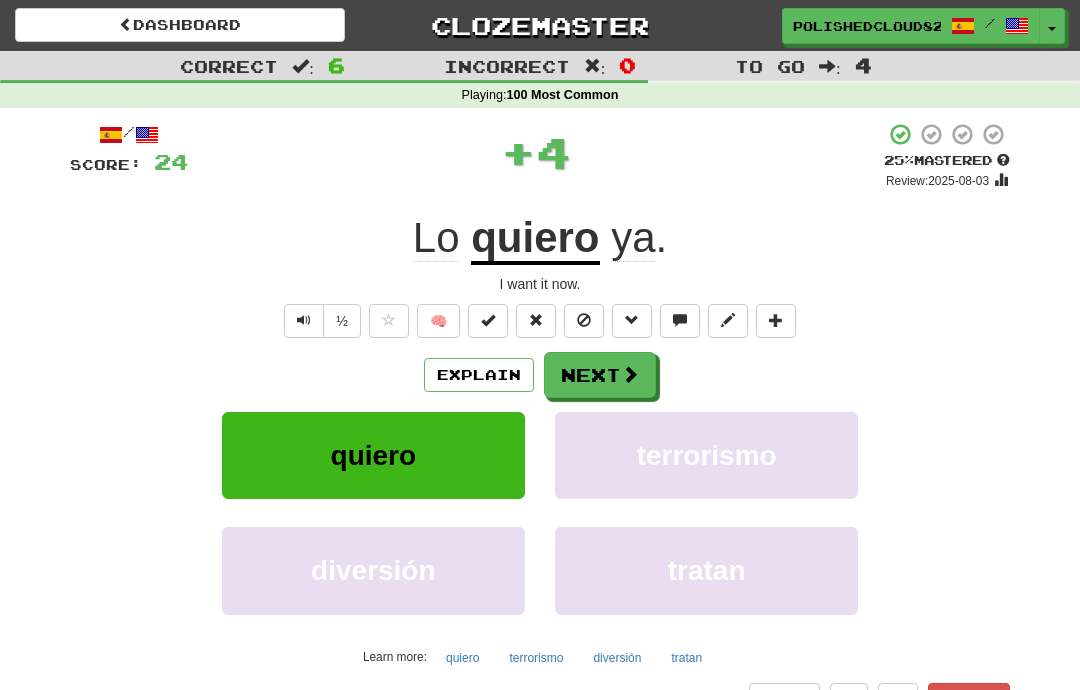 click at bounding box center [630, 374] 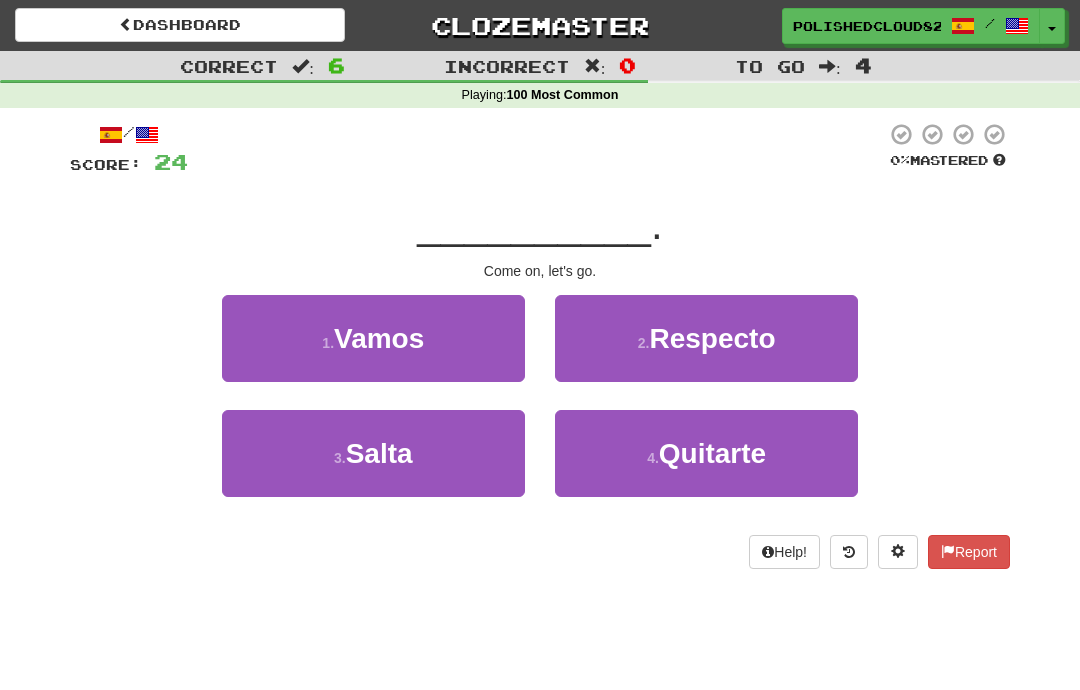 click on "Vamos" at bounding box center (379, 338) 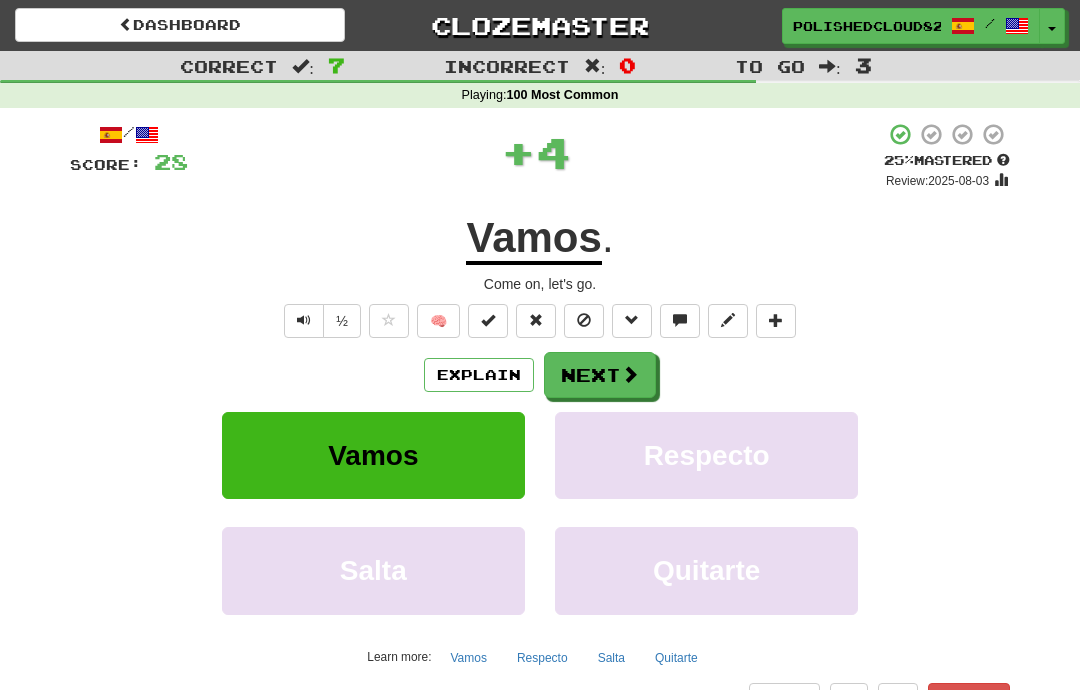 click on "Next" at bounding box center [600, 375] 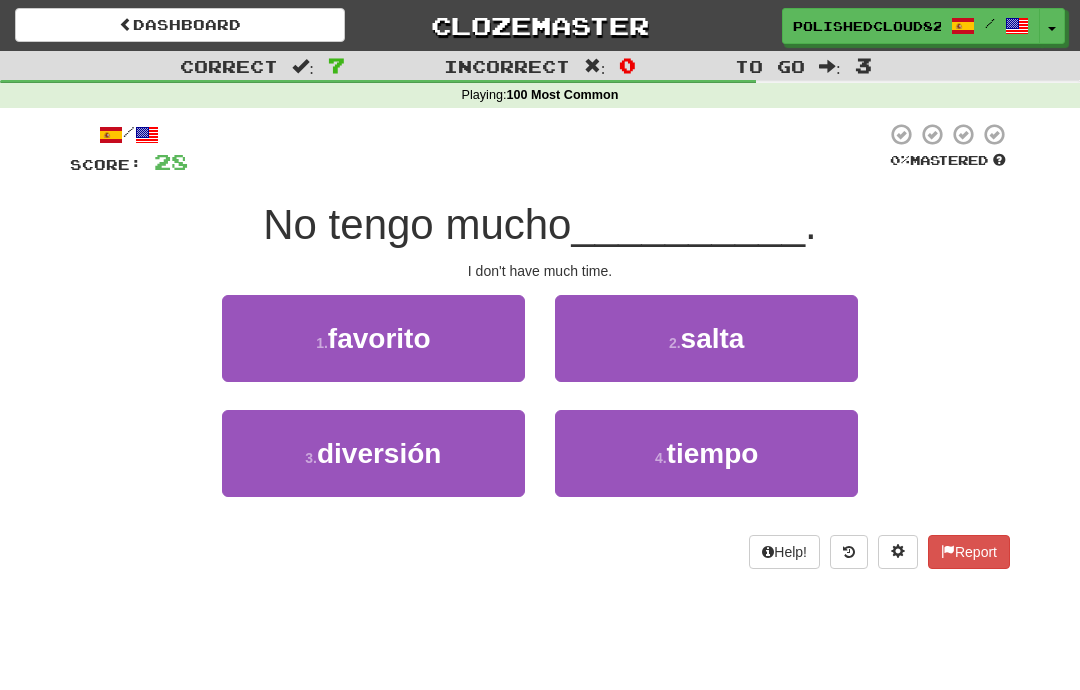 click on "4 ." at bounding box center (661, 458) 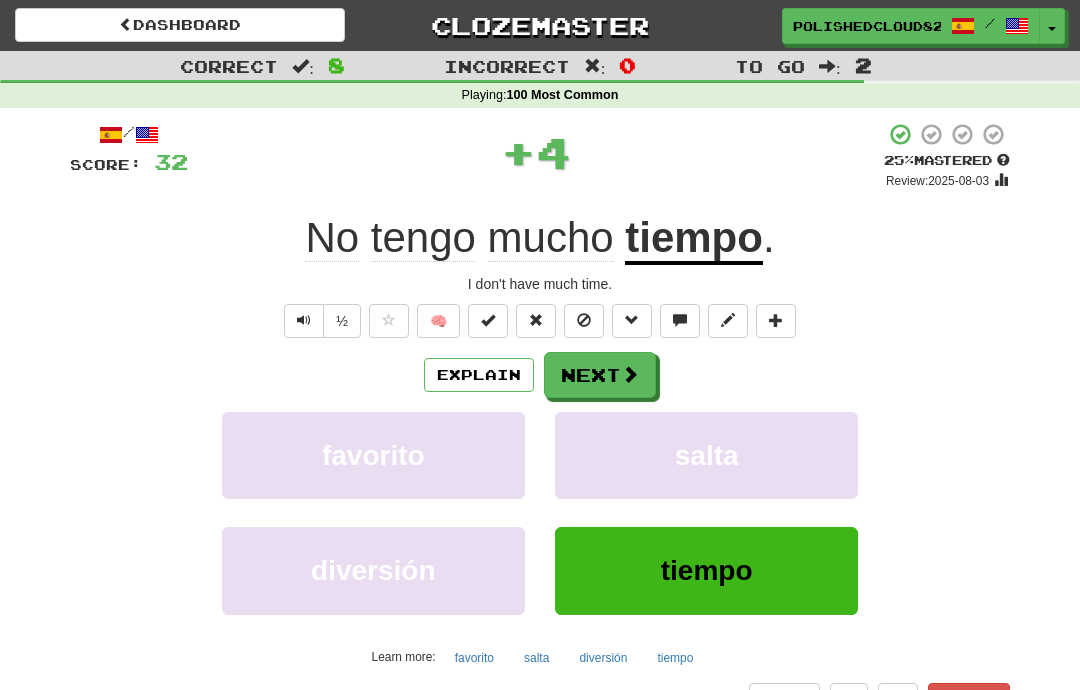click on "Next" at bounding box center (600, 375) 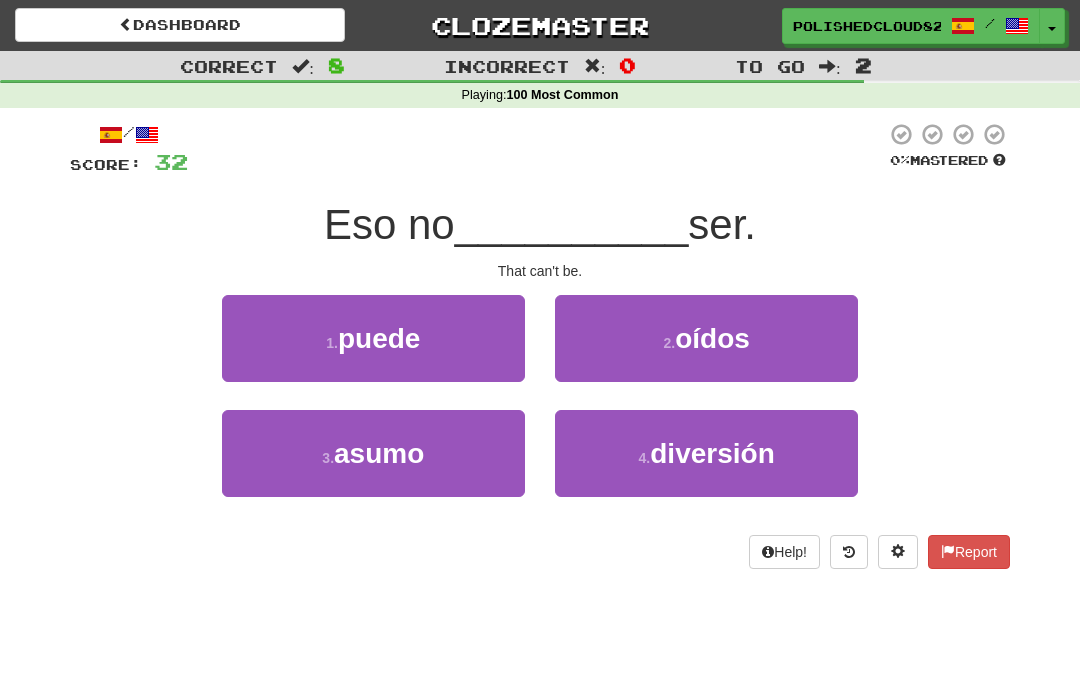 click on "1 .  puede" at bounding box center (373, 338) 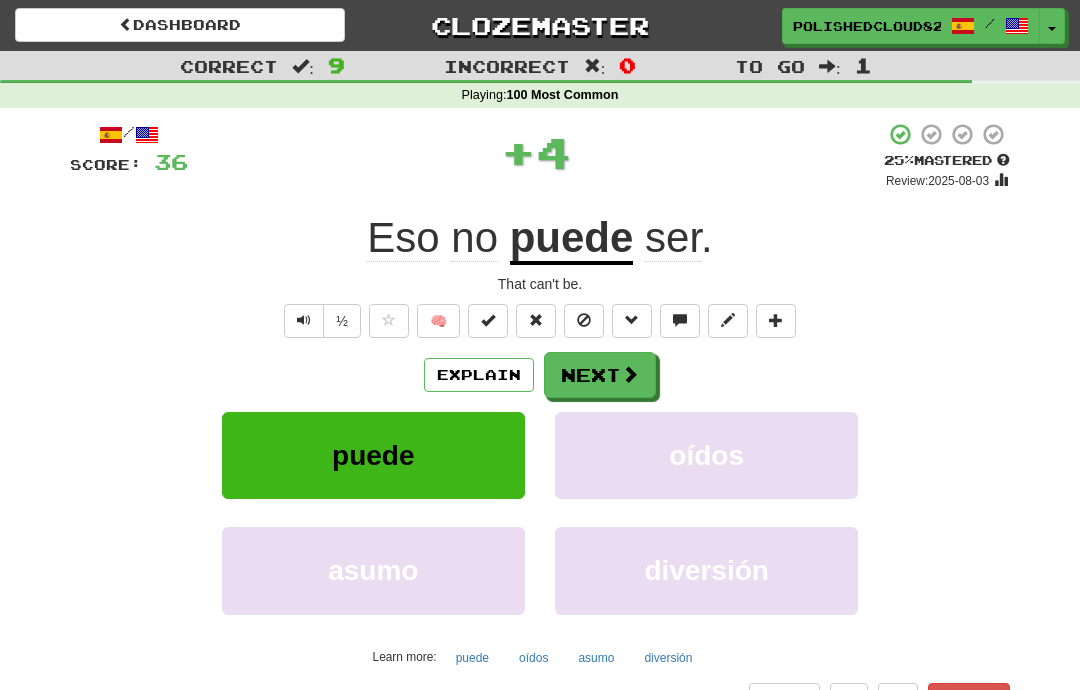 click on "puede" at bounding box center (572, 239) 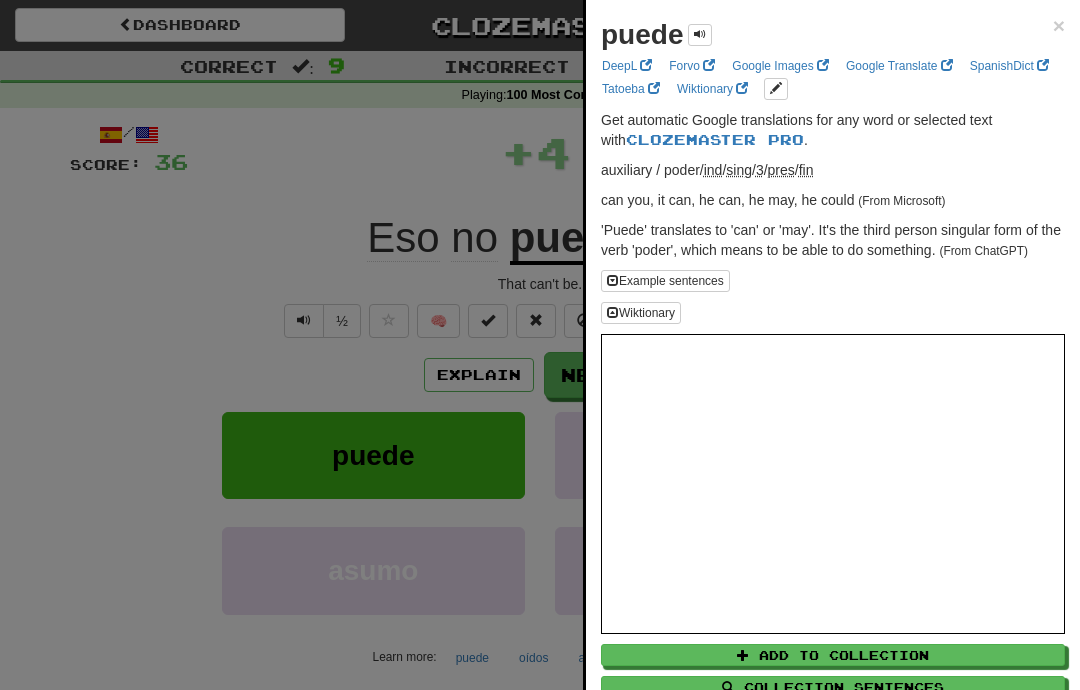 click at bounding box center (540, 345) 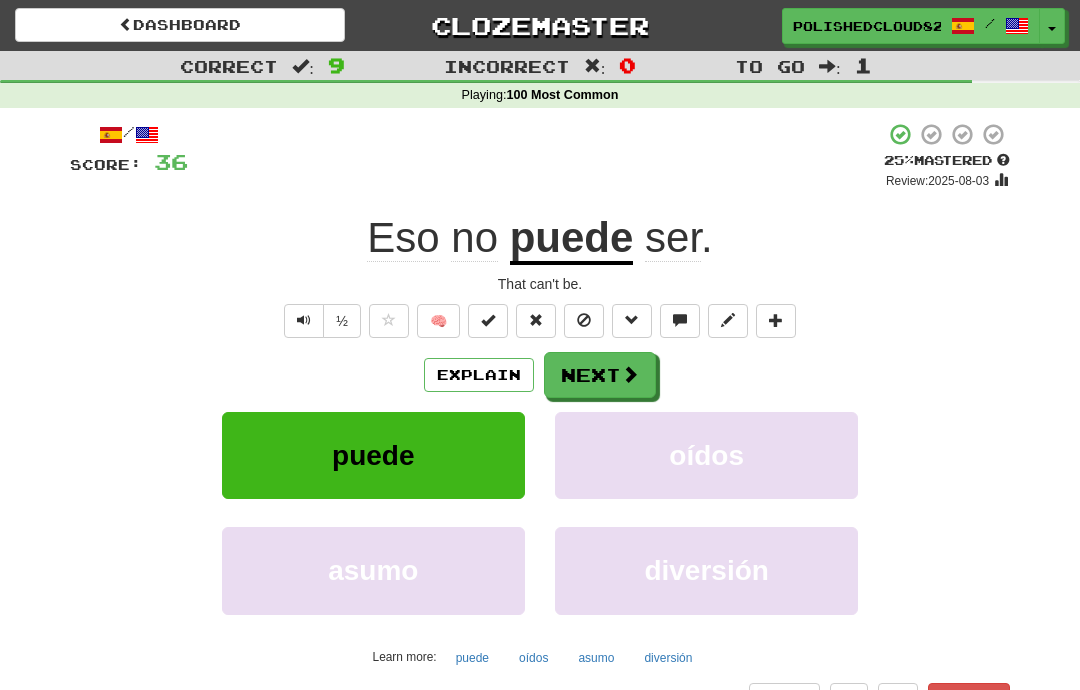 click on "Next" at bounding box center (600, 375) 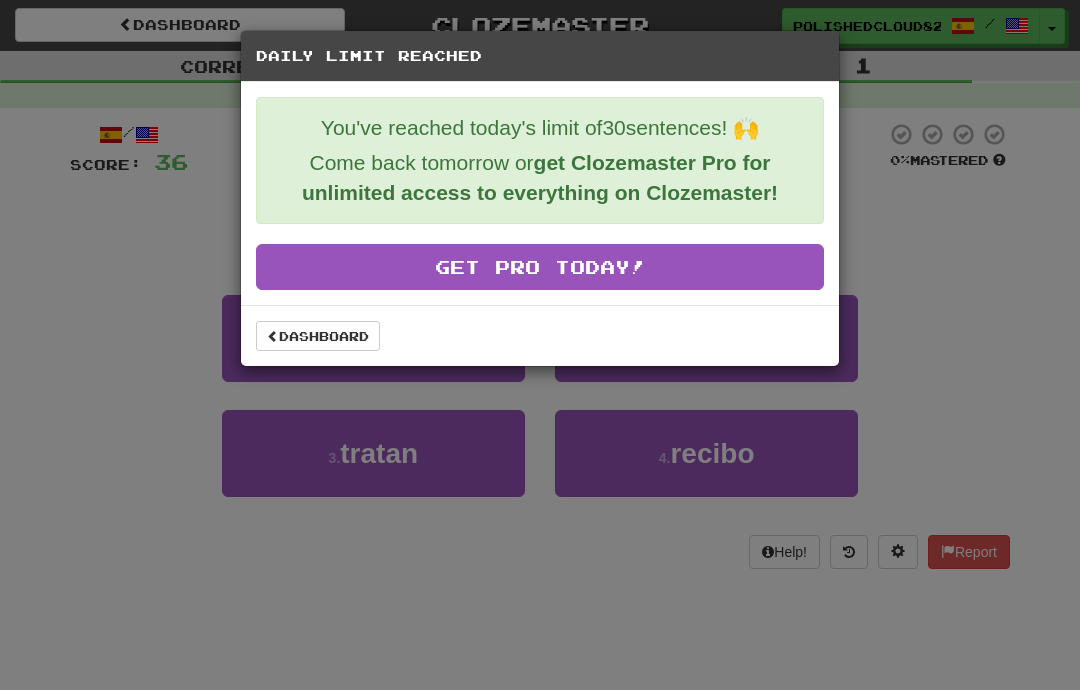 click on "Dashboard" at bounding box center [318, 336] 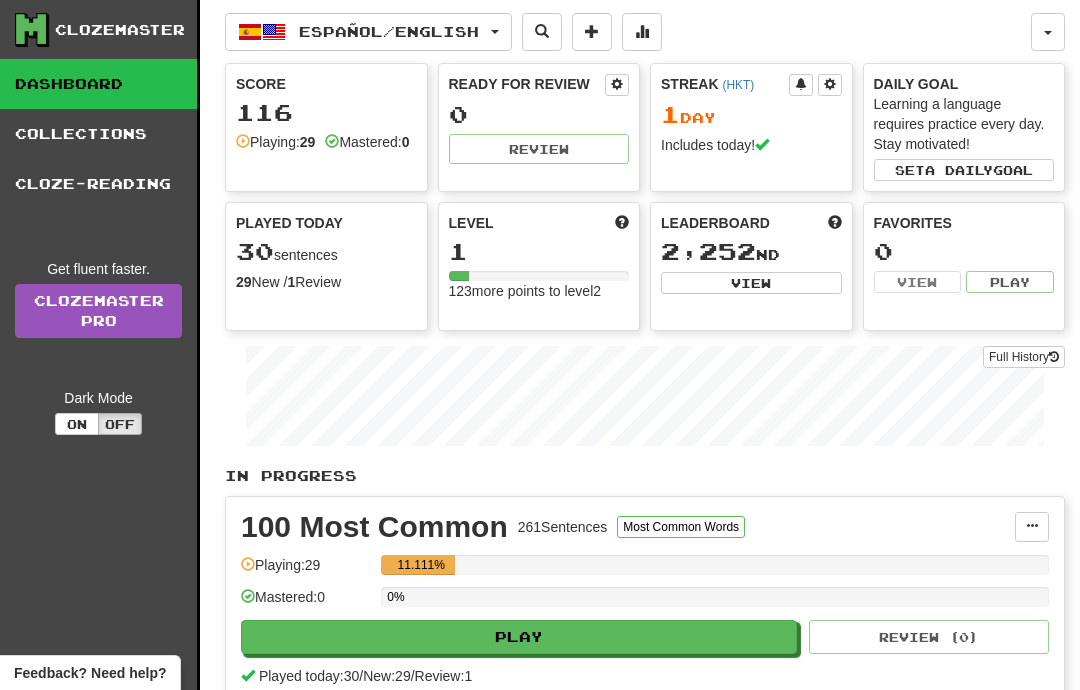 scroll, scrollTop: 0, scrollLeft: 0, axis: both 